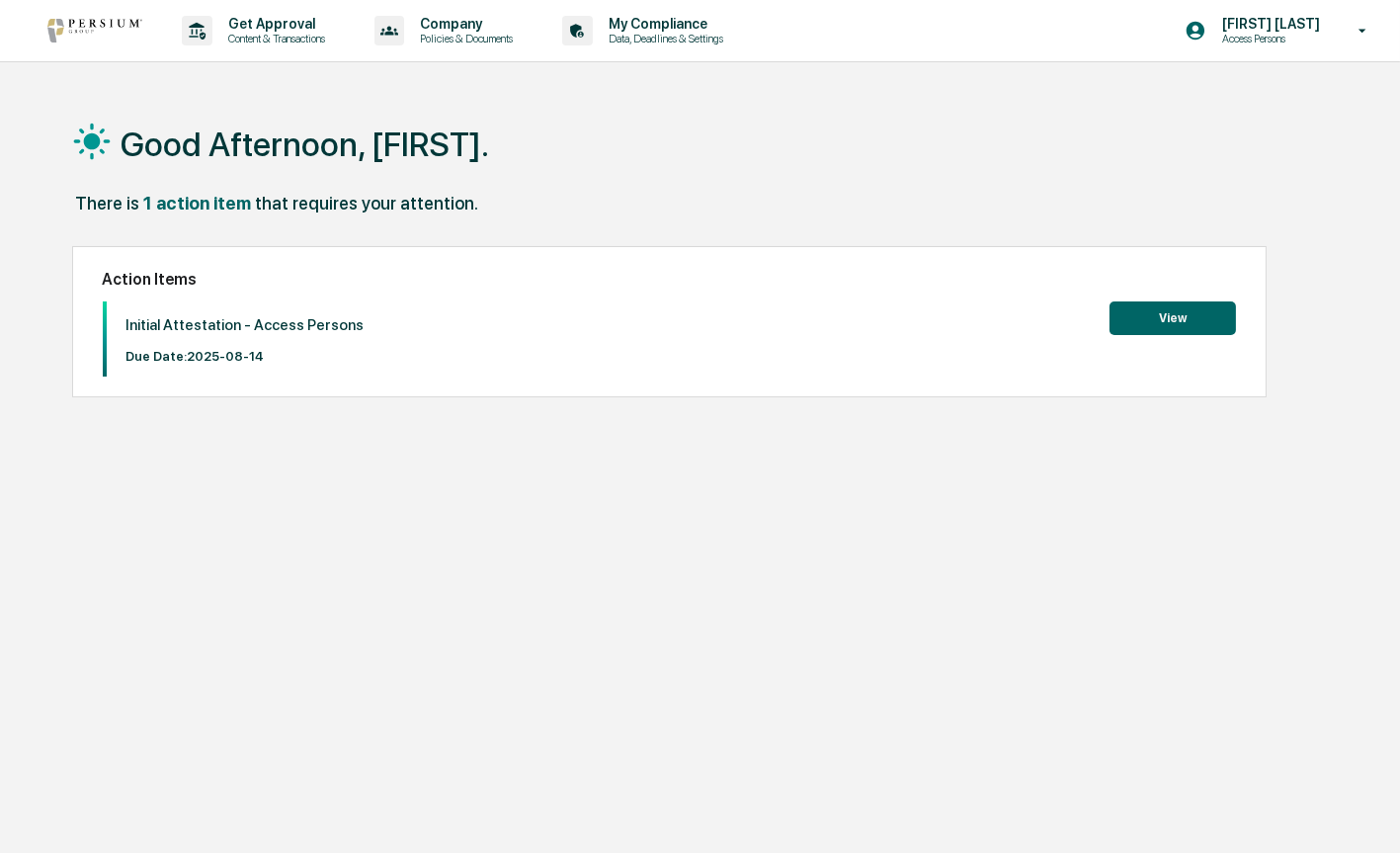 scroll, scrollTop: 0, scrollLeft: 0, axis: both 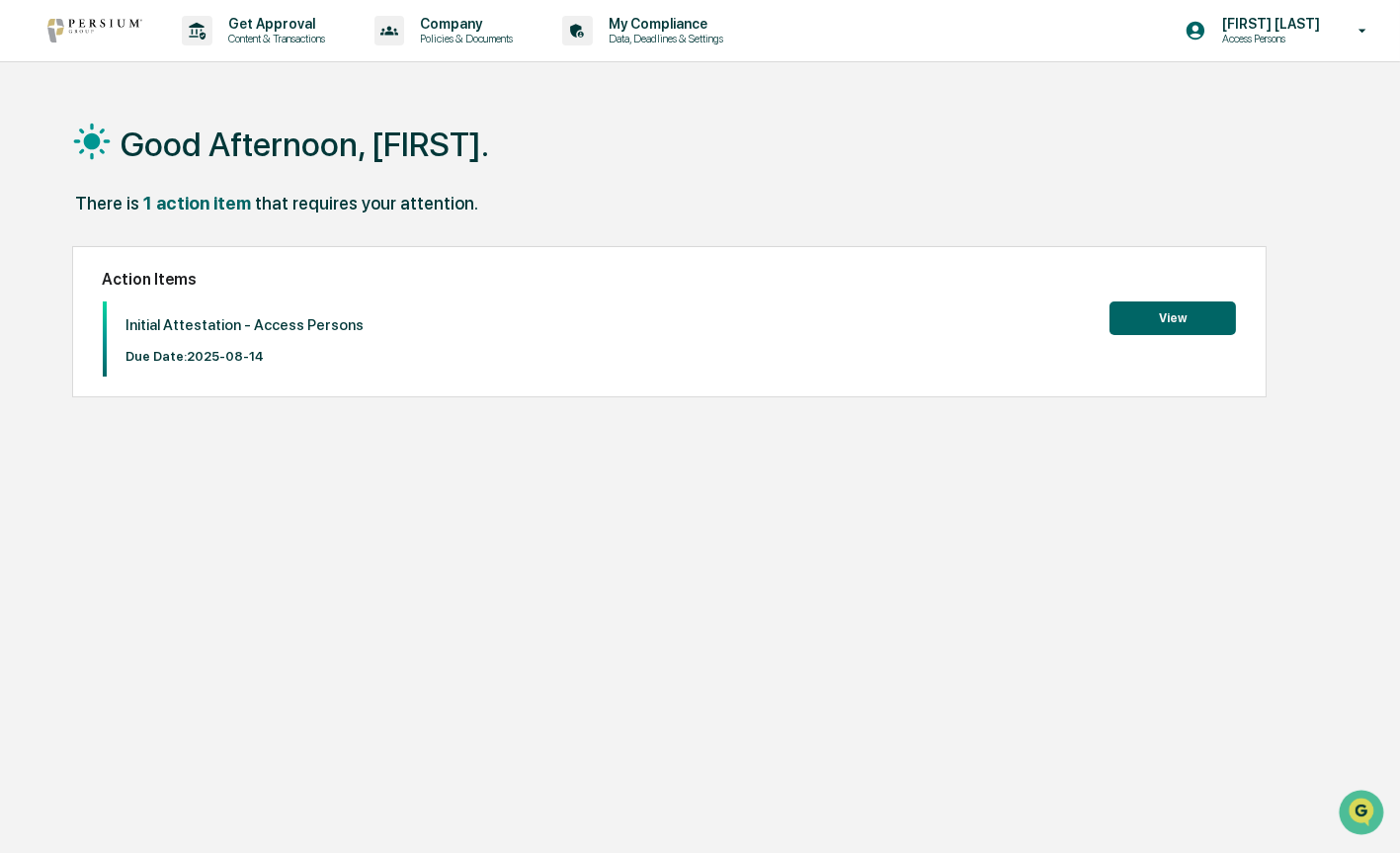 click on "View" at bounding box center (1173, 318) 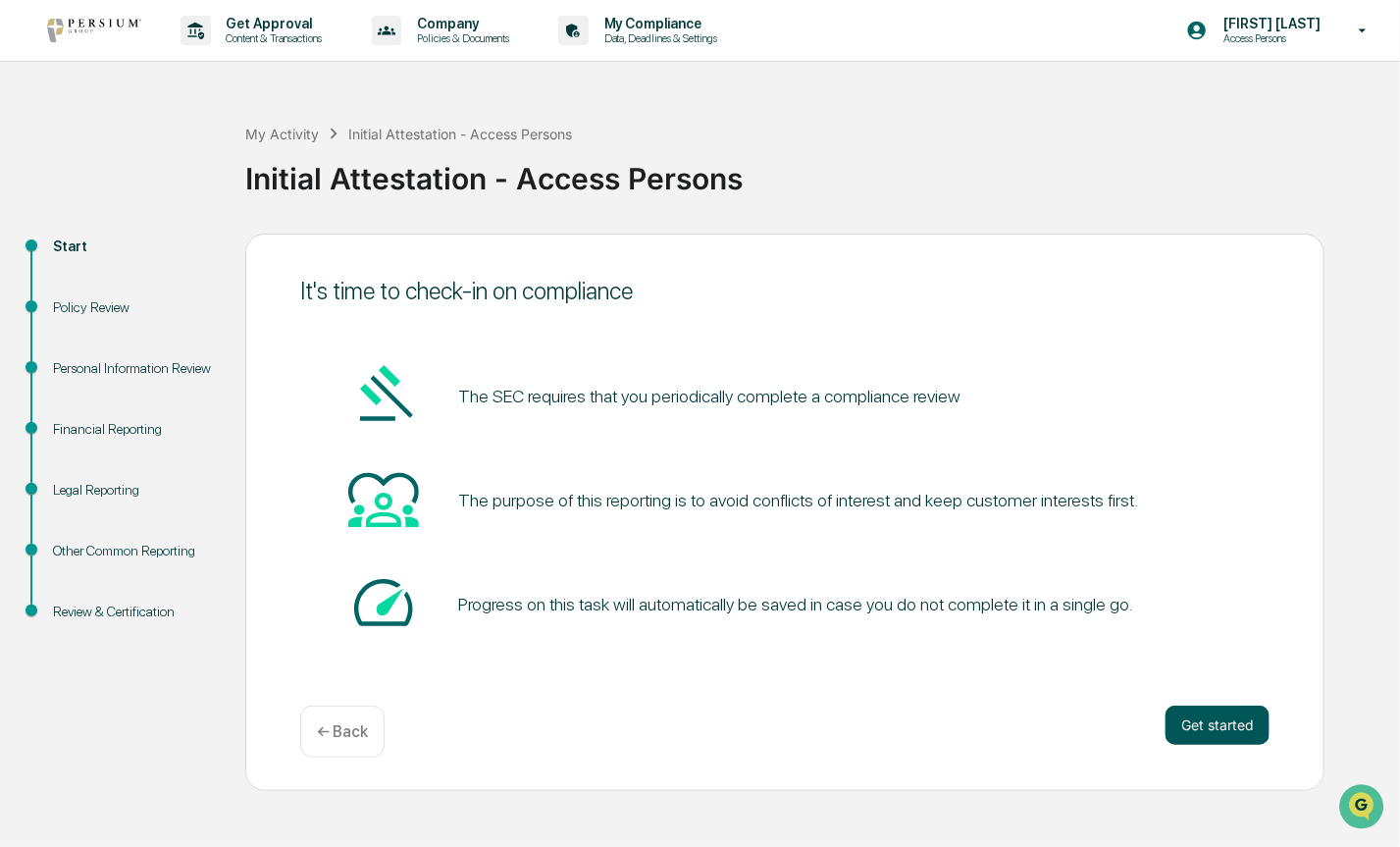 click on "Get started" at bounding box center [1218, 725] 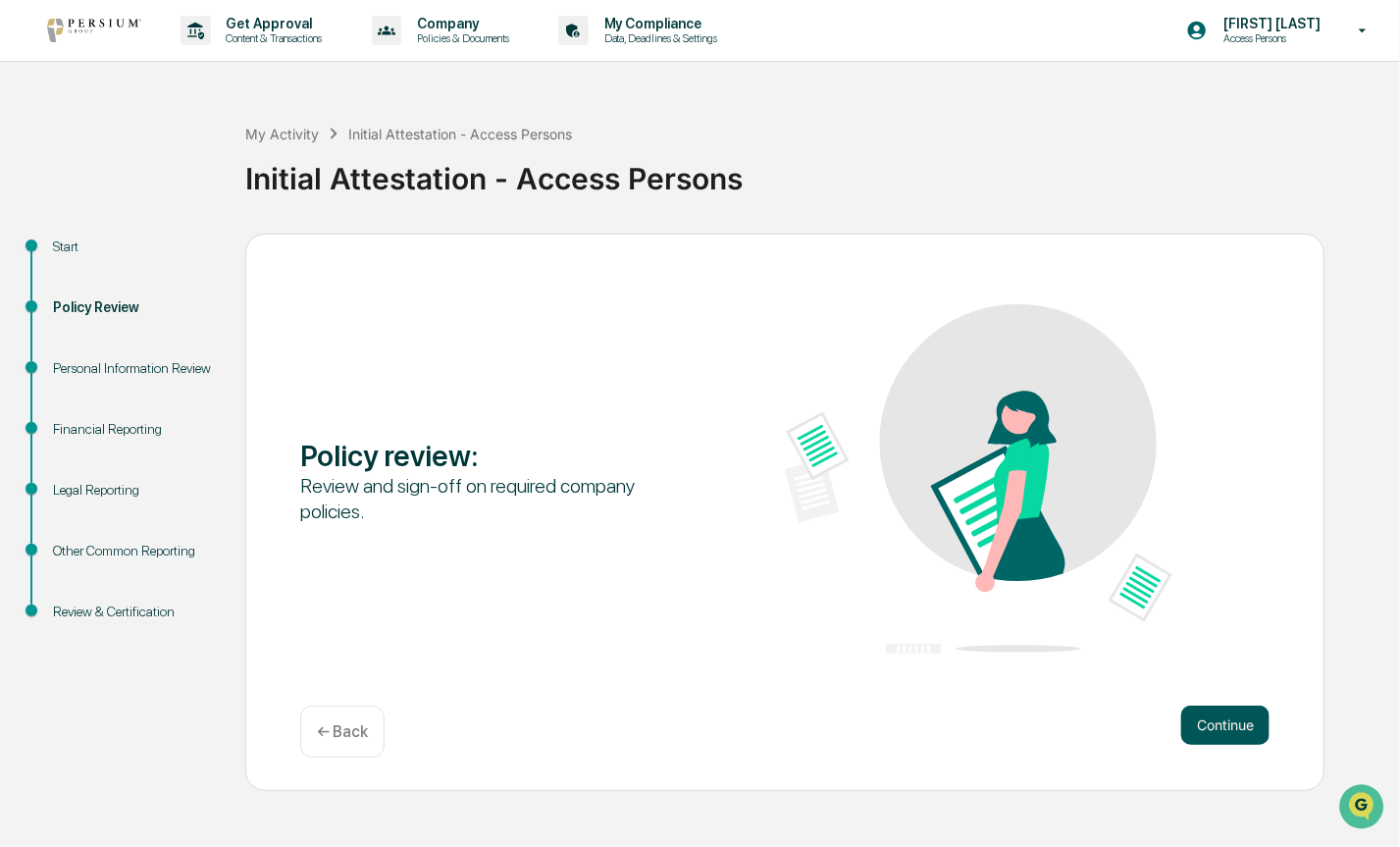 click on "Continue" at bounding box center (1225, 725) 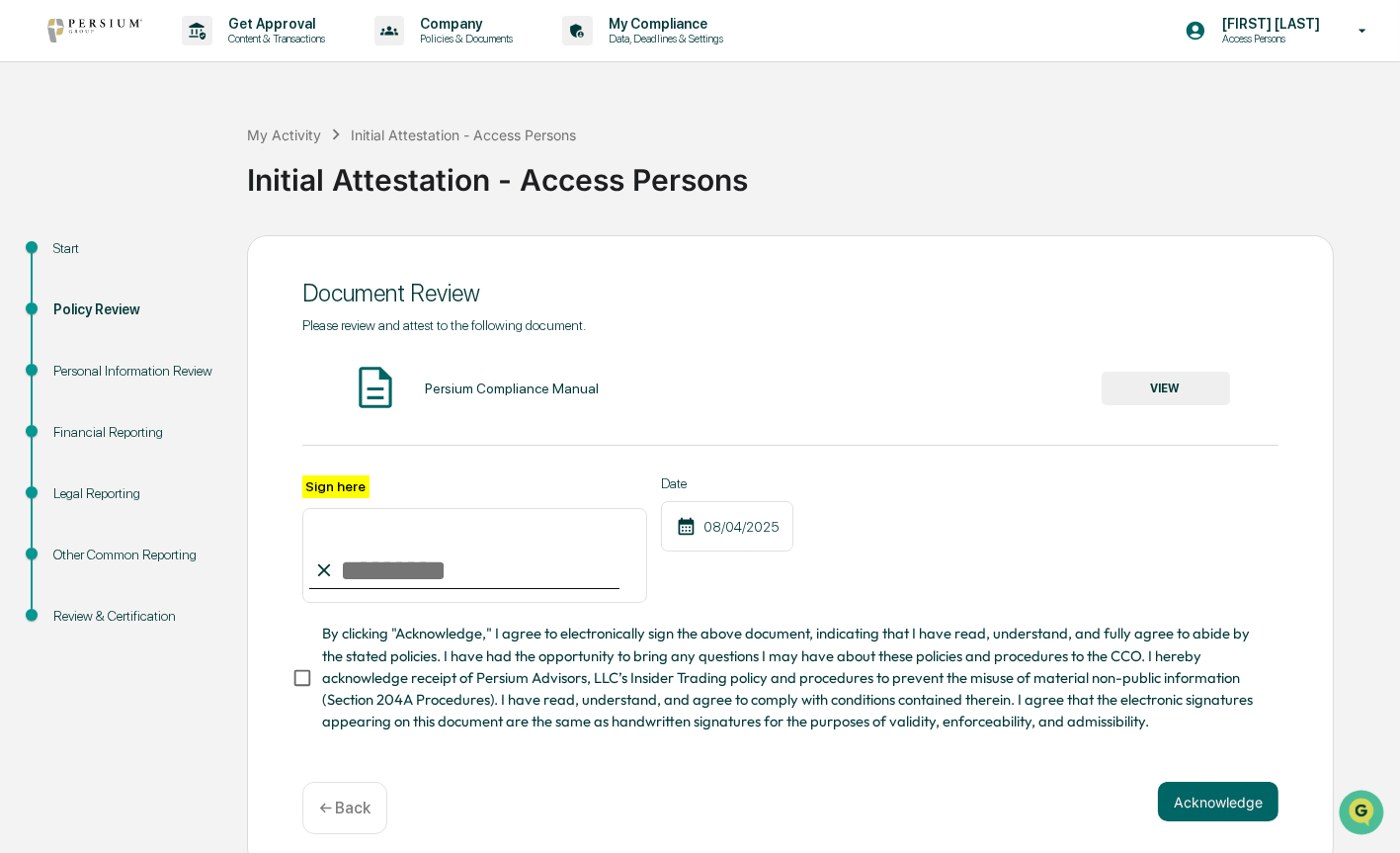 click on "Sign here" at bounding box center [474, 555] 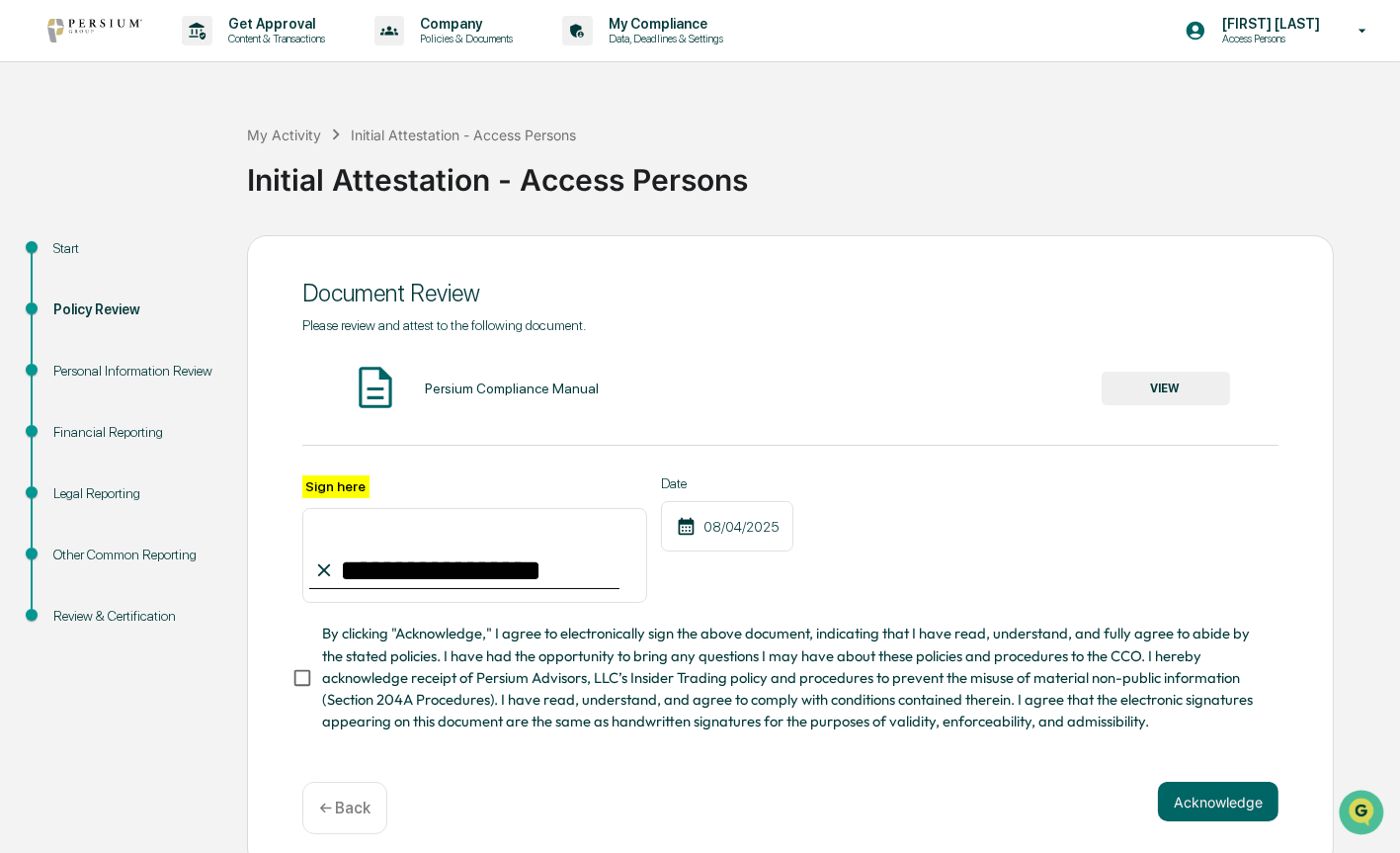 type on "**********" 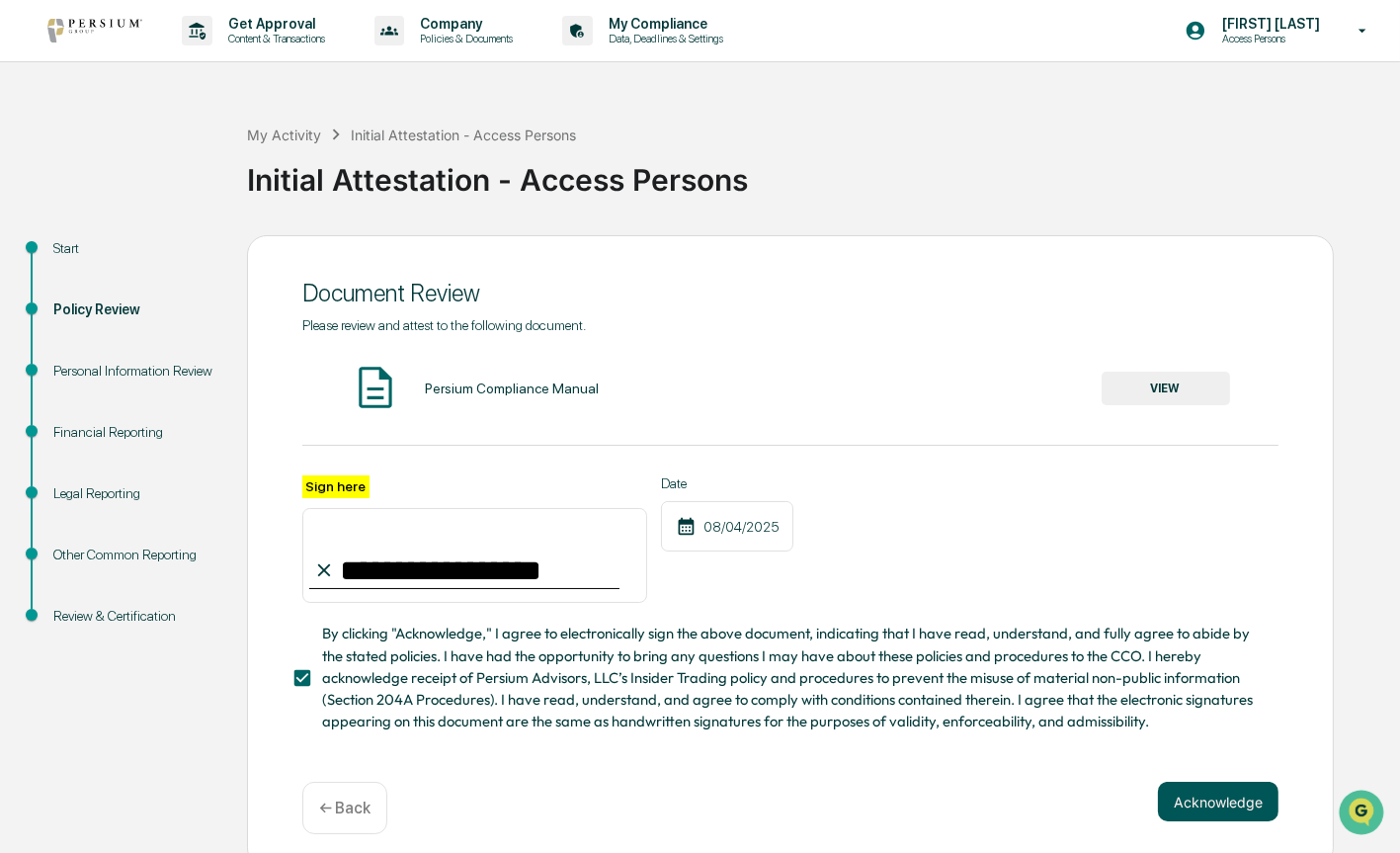 click on "Acknowledge" at bounding box center (1218, 802) 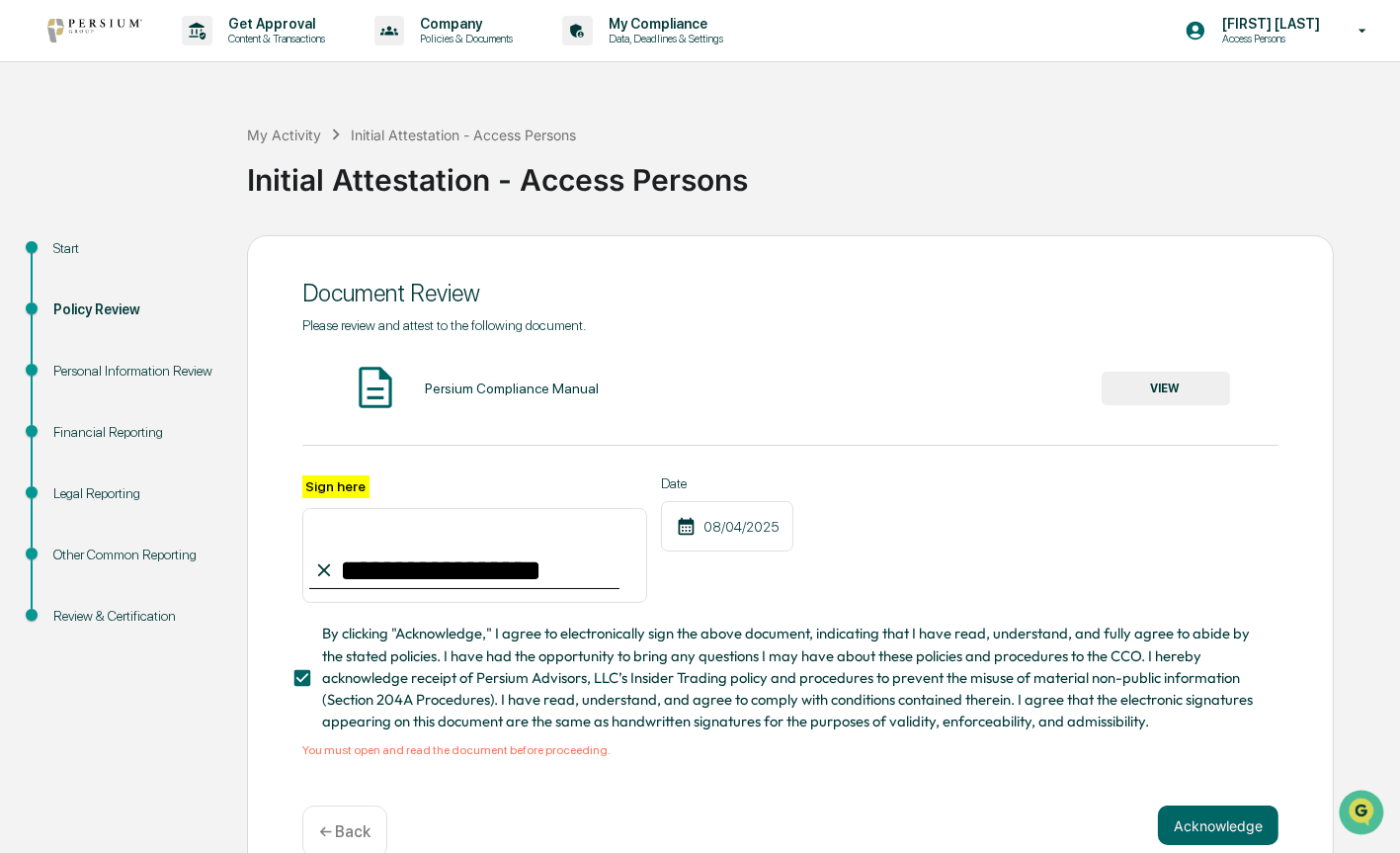 scroll, scrollTop: 44, scrollLeft: 0, axis: vertical 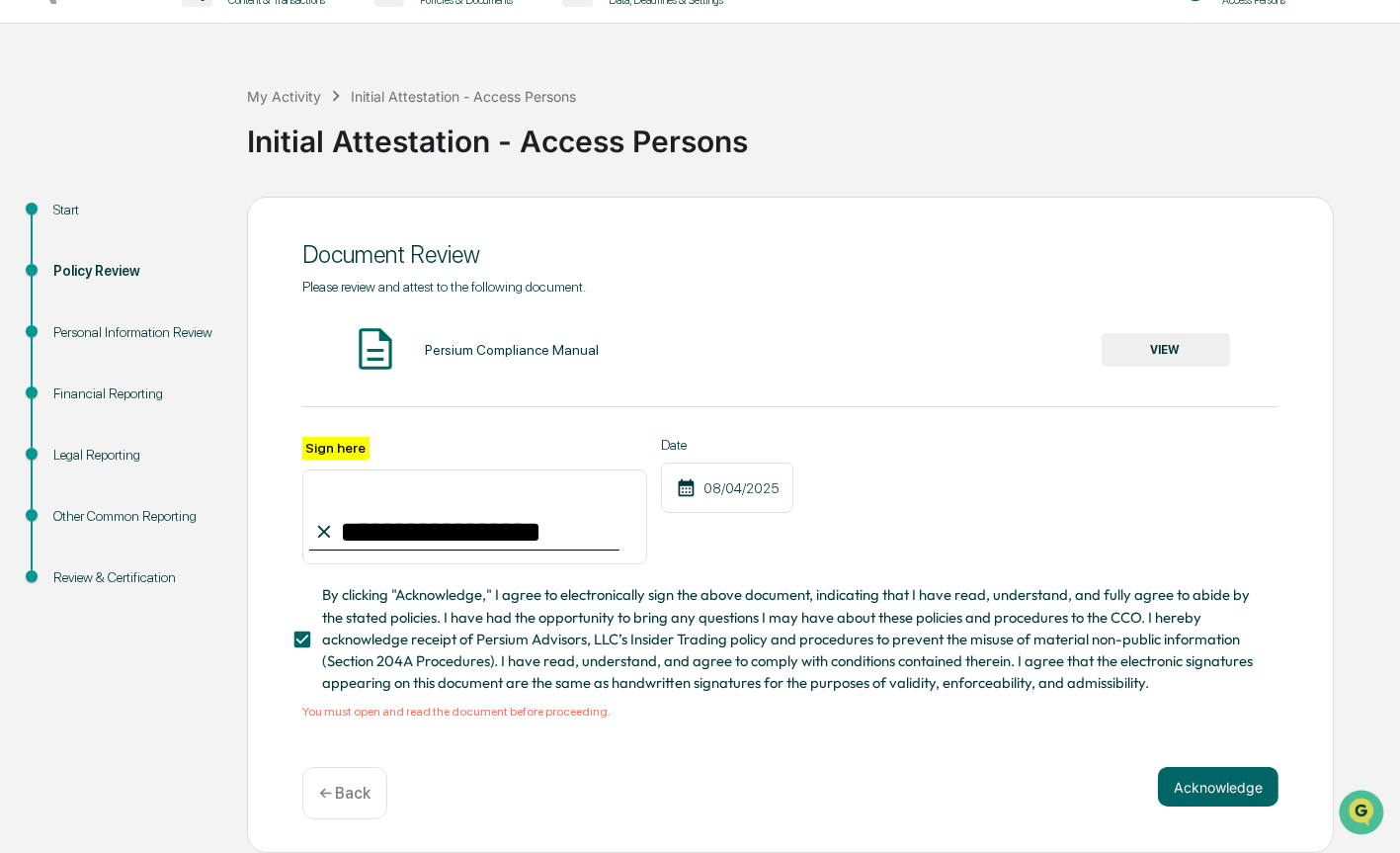 click on "VIEW" at bounding box center (1166, 350) 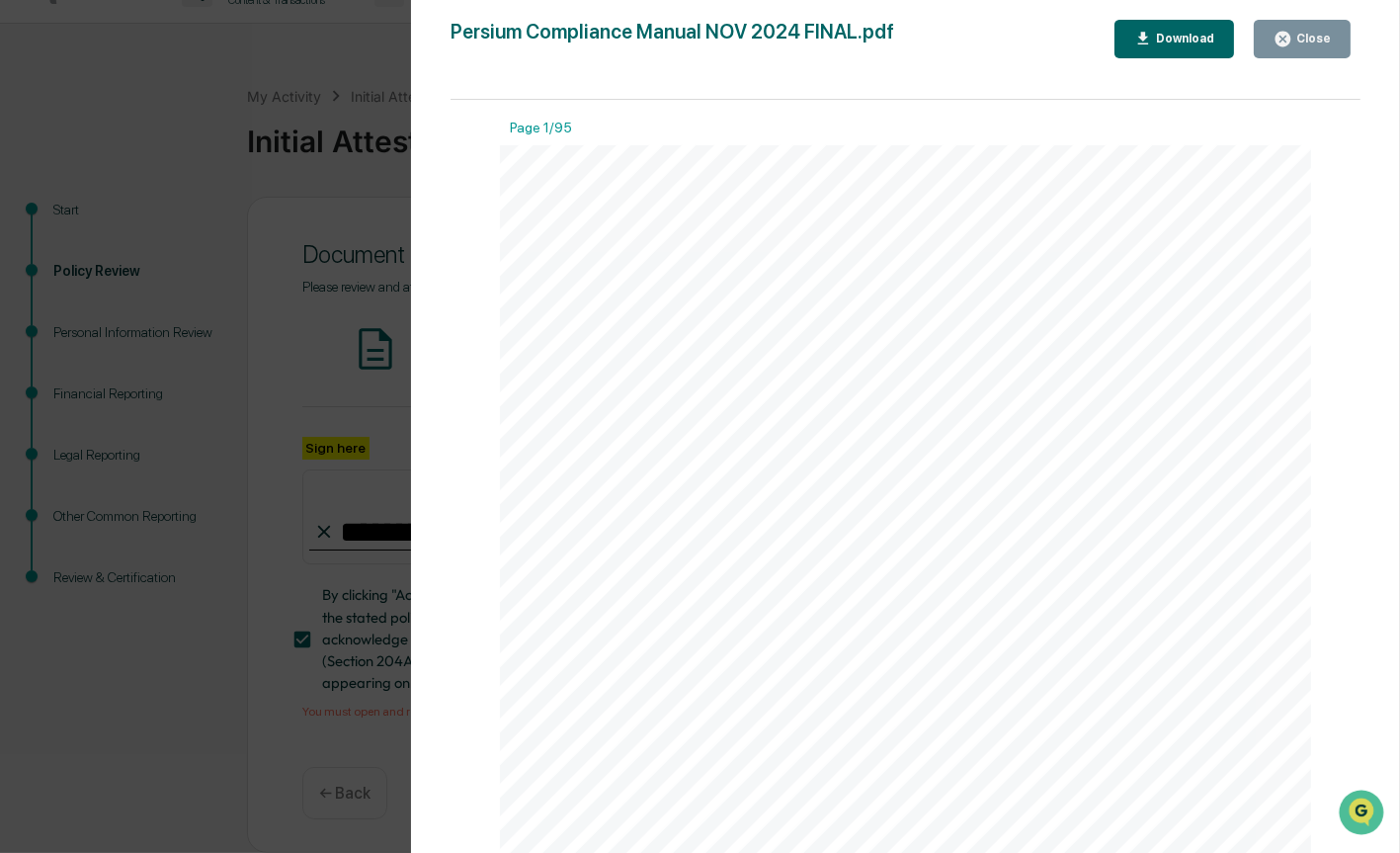 click on "Persium Advisors, LLC Compliance and Supervisory   Procedures Manual [MONTH] [YEAR]" at bounding box center (905, 670) 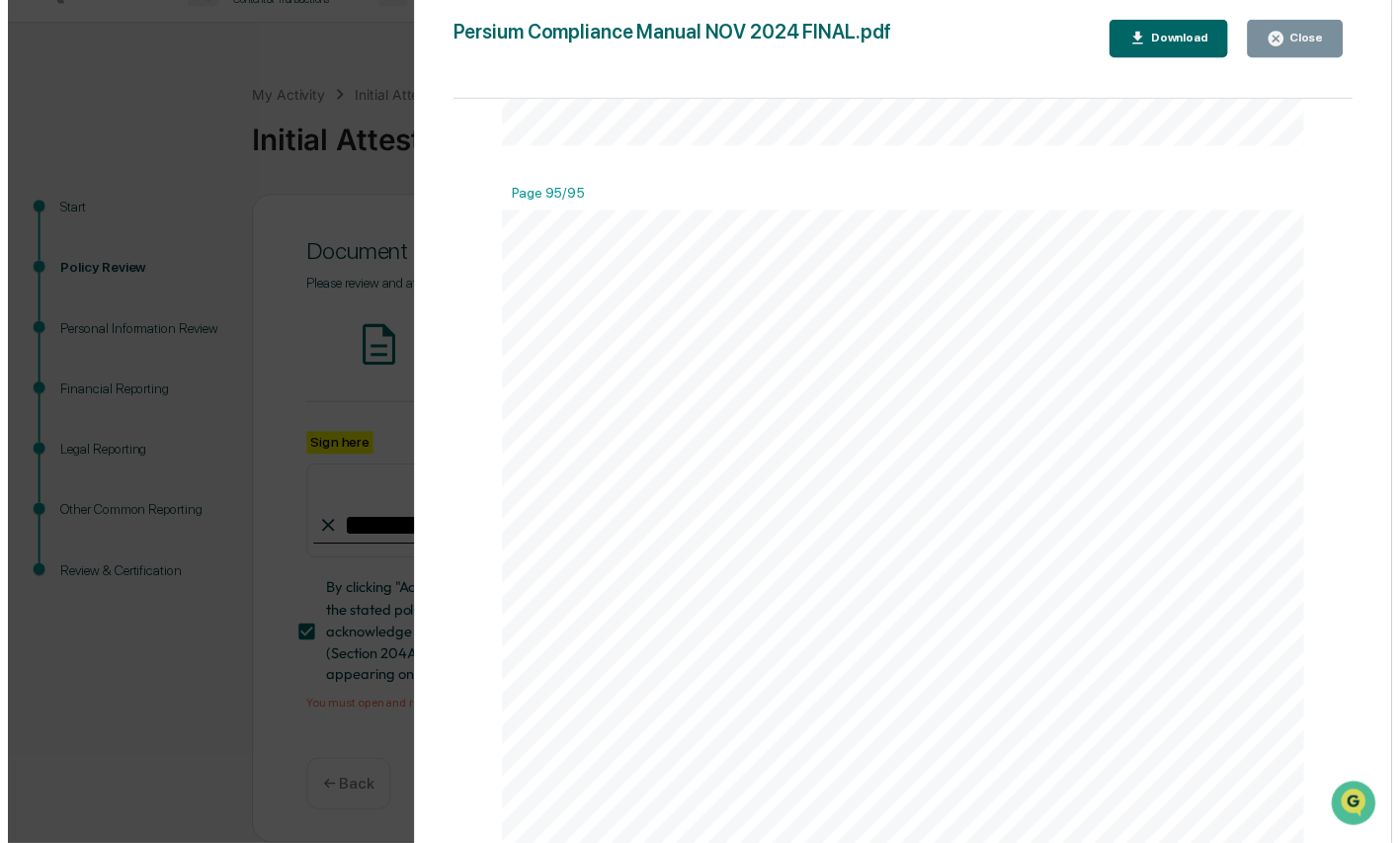 scroll, scrollTop: 104481, scrollLeft: 0, axis: vertical 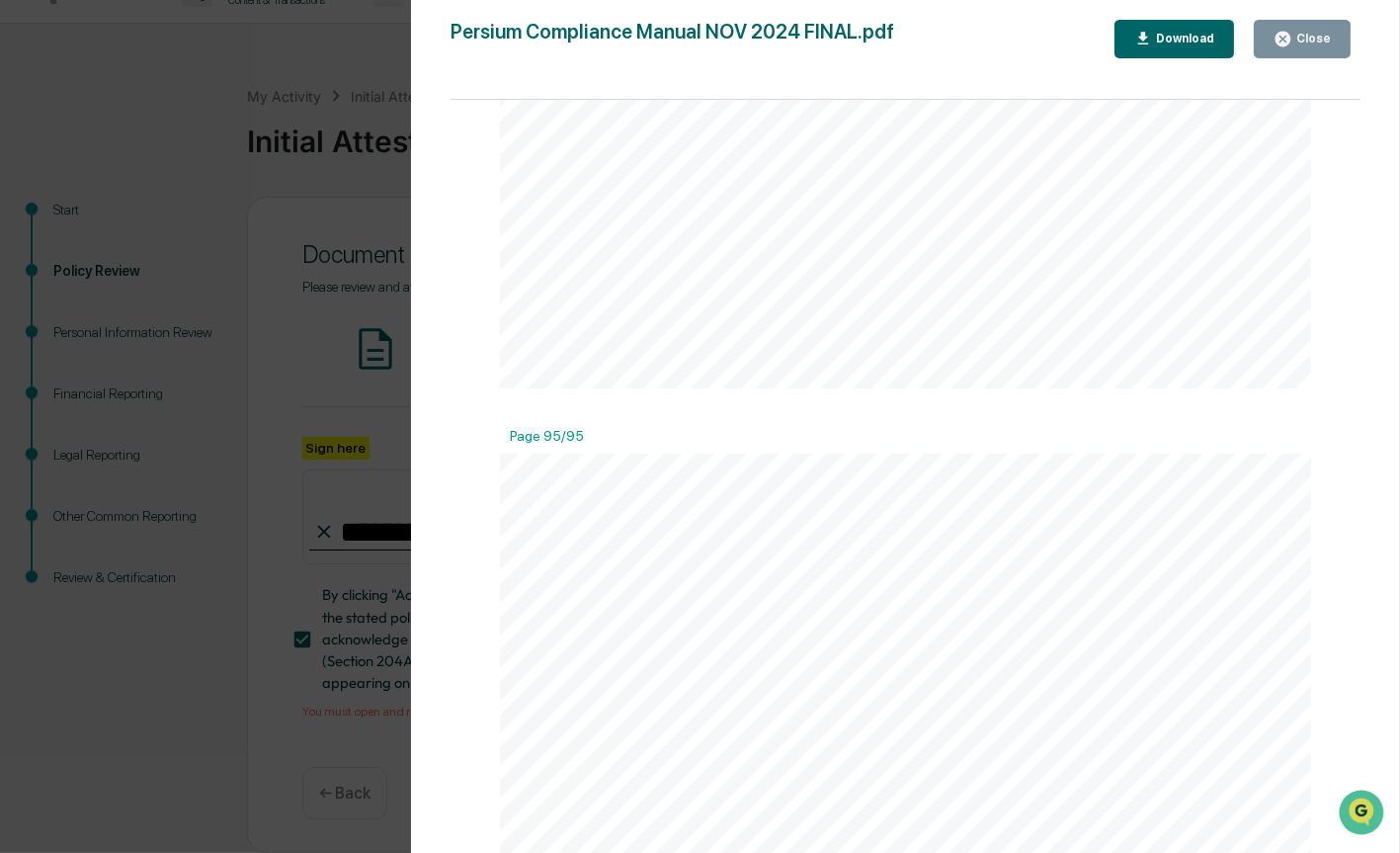 click on "E-mail and Fax Requests to Transfer Funds and/or Securities" at bounding box center (896, -99675) 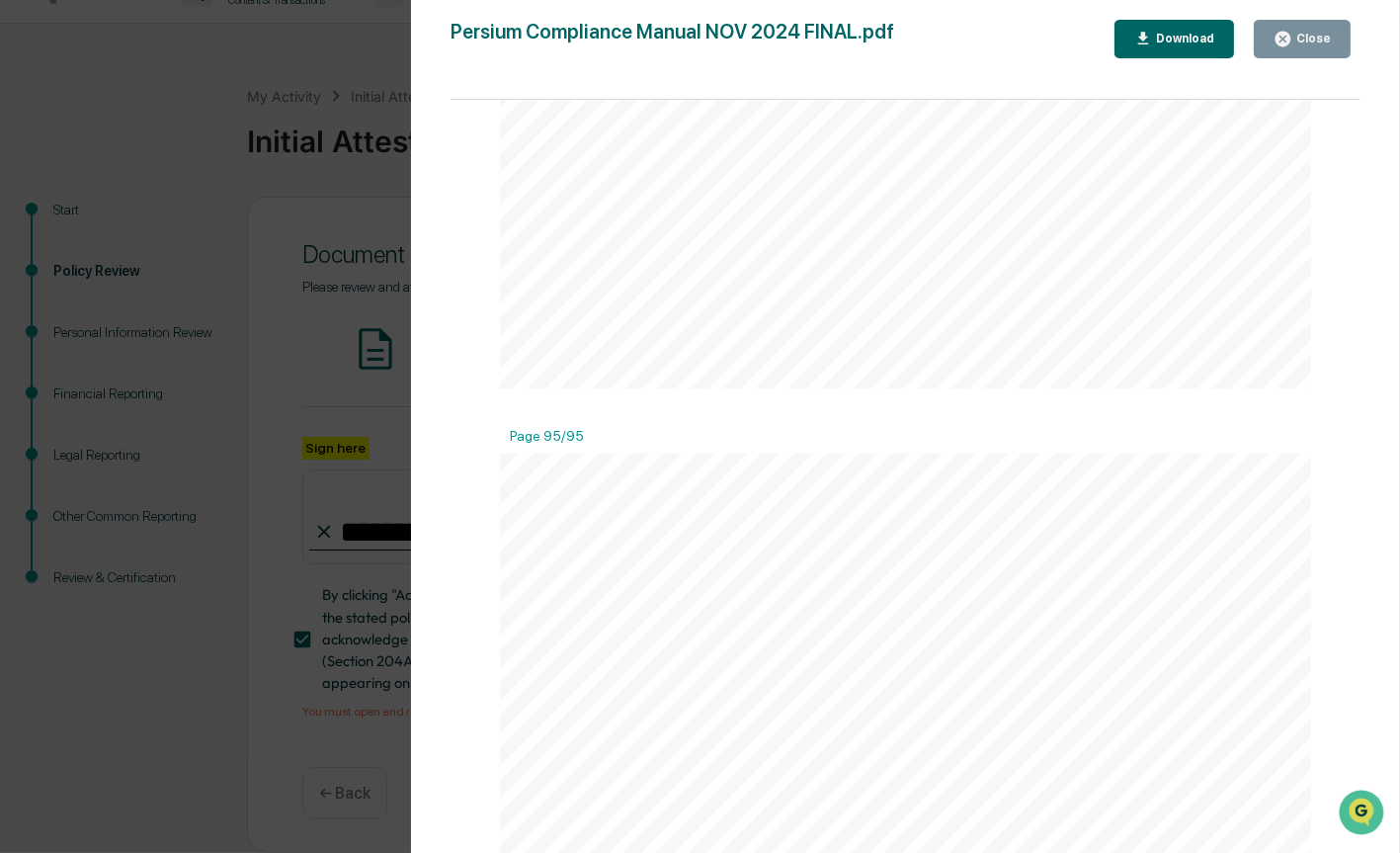 click on "[NUMBER] [MONTH] [YEAR] a. All wire transfers require the client's signature. 6. The Associated Person must create a contemporaneous record of the call back and maintain a copy in the client's file. 7. Alert a supervisor and the CCO immediately of all such requests. 8. Alert the service team at the client's account custodian. E-mail and Fax Requests to Transfer Funds and/or Securities Persium verifies e-mail and fax requests to transfer funds and/or securities through the following means: 1. An Associated Person will attempt to contact the client by phone. 2. If the associated person cannot contact the client by phone, he/she will attempt to communicate with the client's emergency contact. 3. If the request still cannot be verified, the IAR handling the client's account will review the account history to determine if the circumstances surrounding the transfer are suspicious in view of the client's profile, personal situation, and historical transactions. and historical transactions, it will not be honored." at bounding box center (905, -103825) 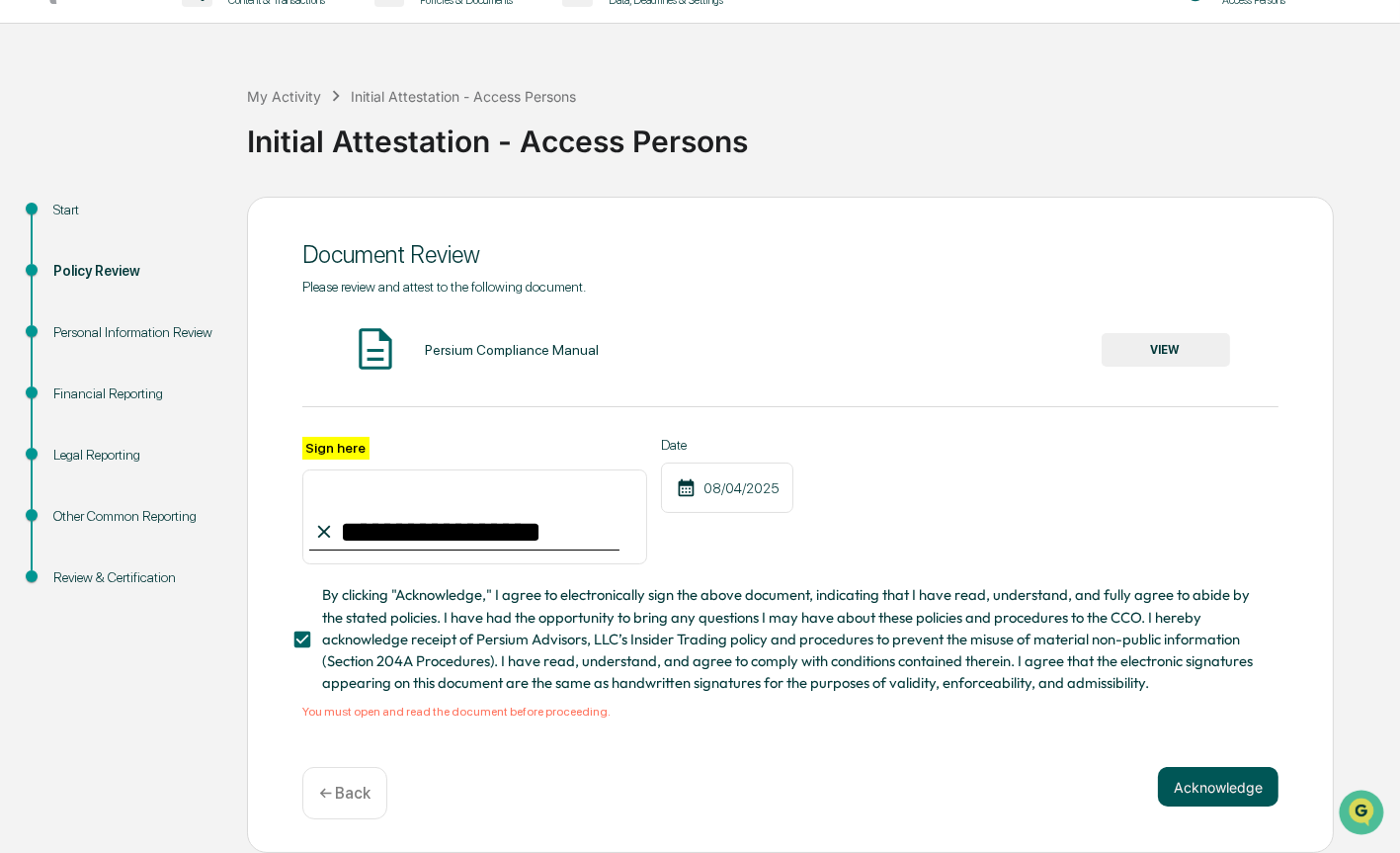 click on "Acknowledge" at bounding box center [1218, 787] 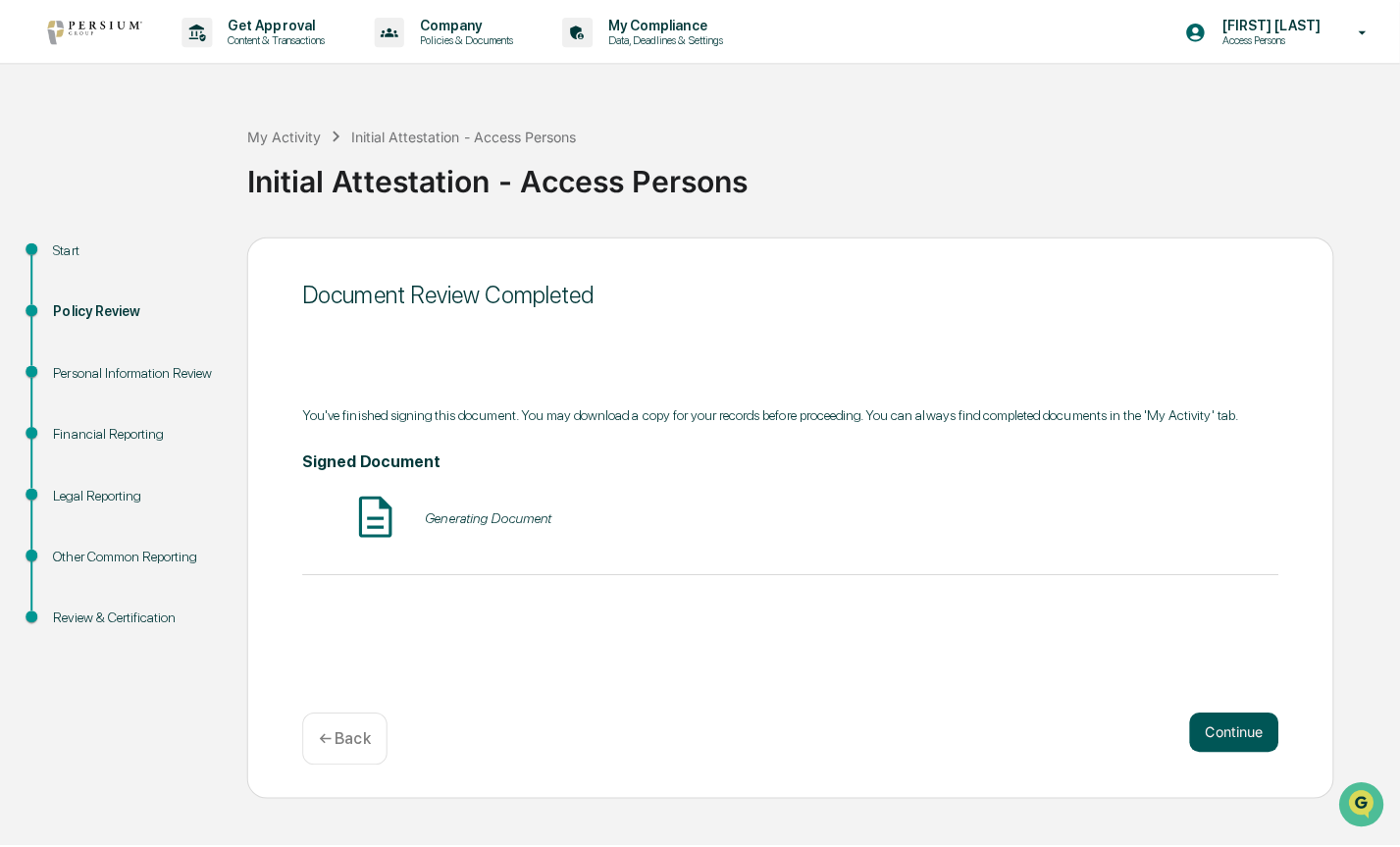 scroll, scrollTop: 0, scrollLeft: 0, axis: both 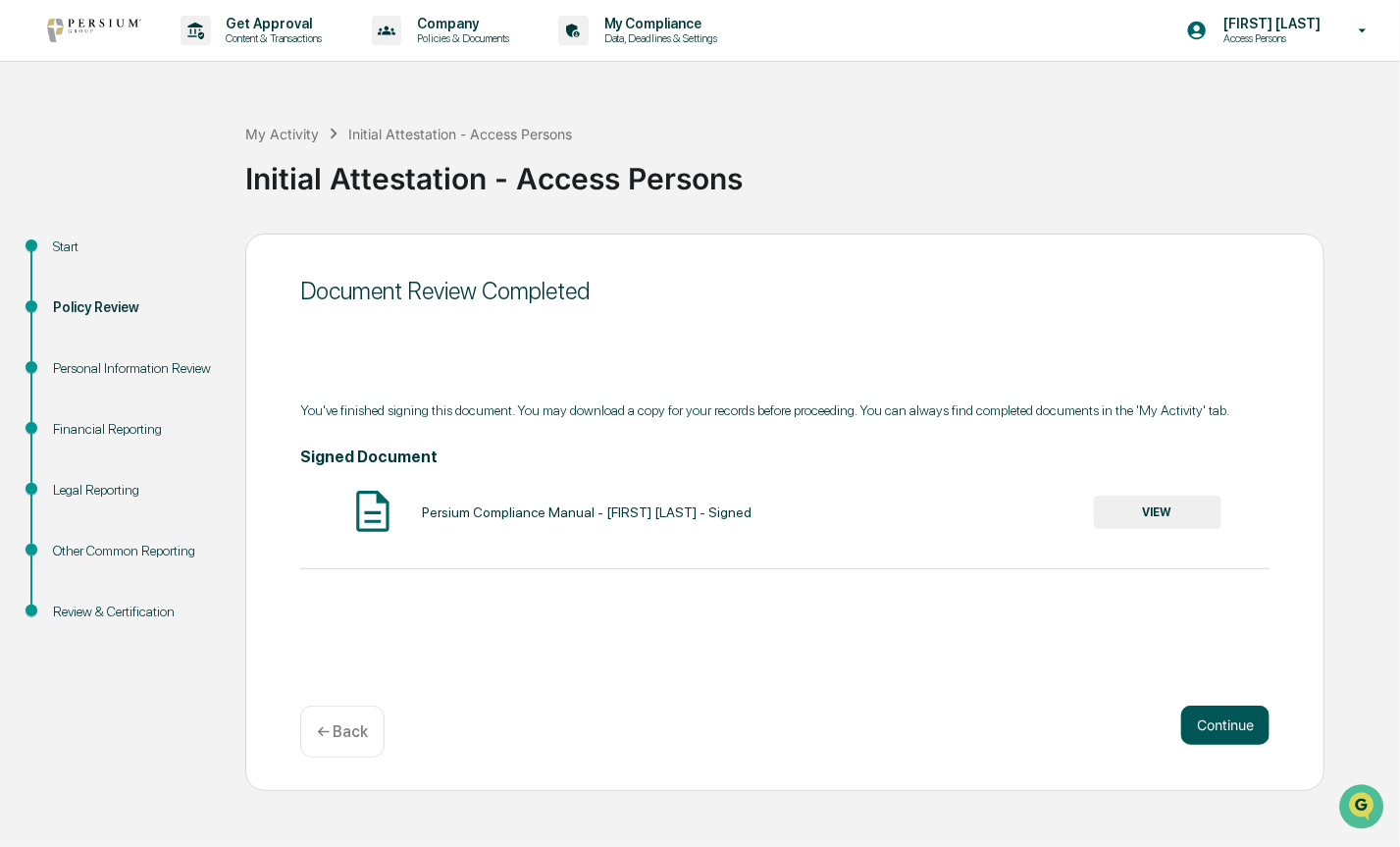 click on "Continue" at bounding box center [1225, 725] 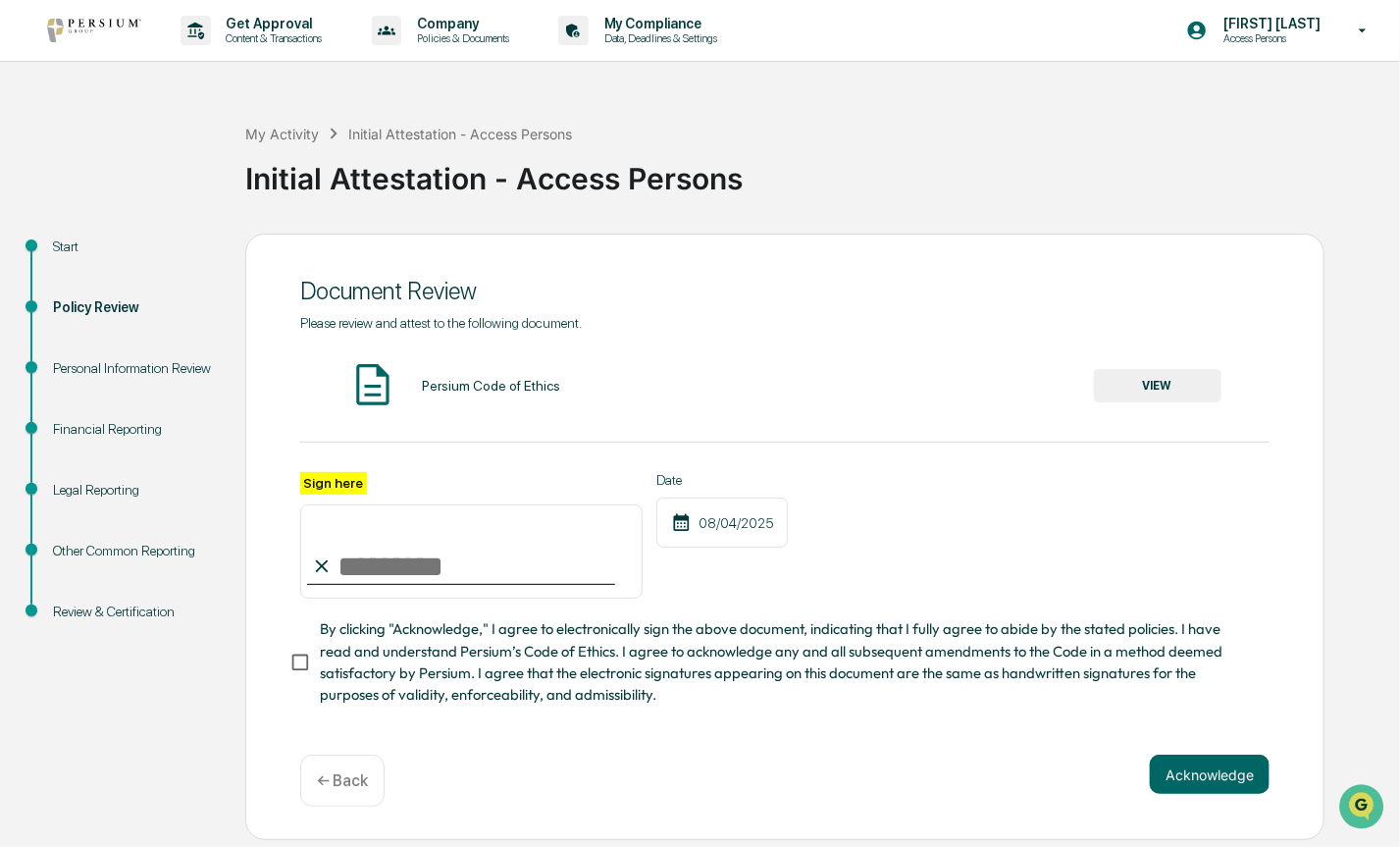 click on "VIEW" at bounding box center (1158, 386) 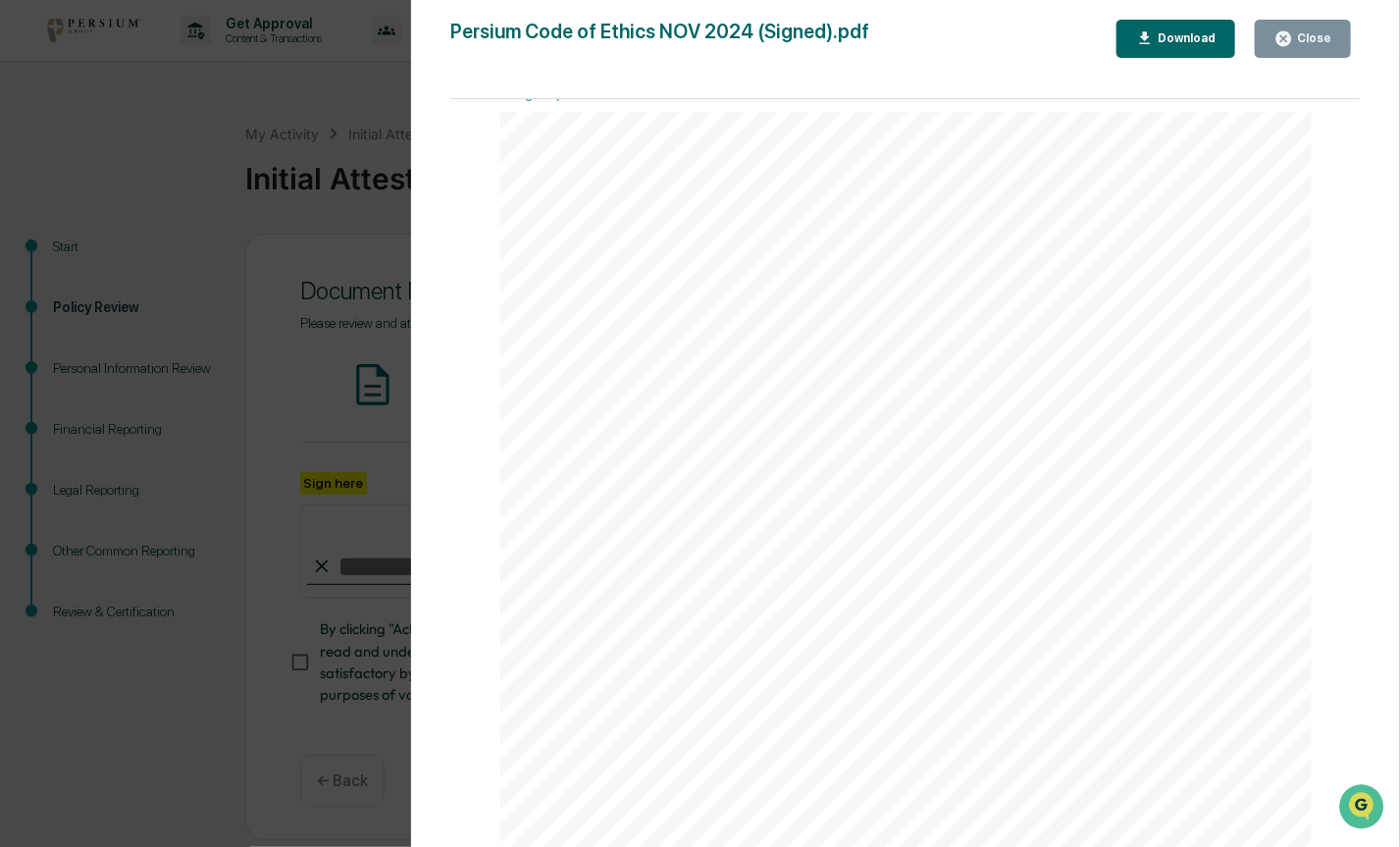 scroll, scrollTop: 13621, scrollLeft: 0, axis: vertical 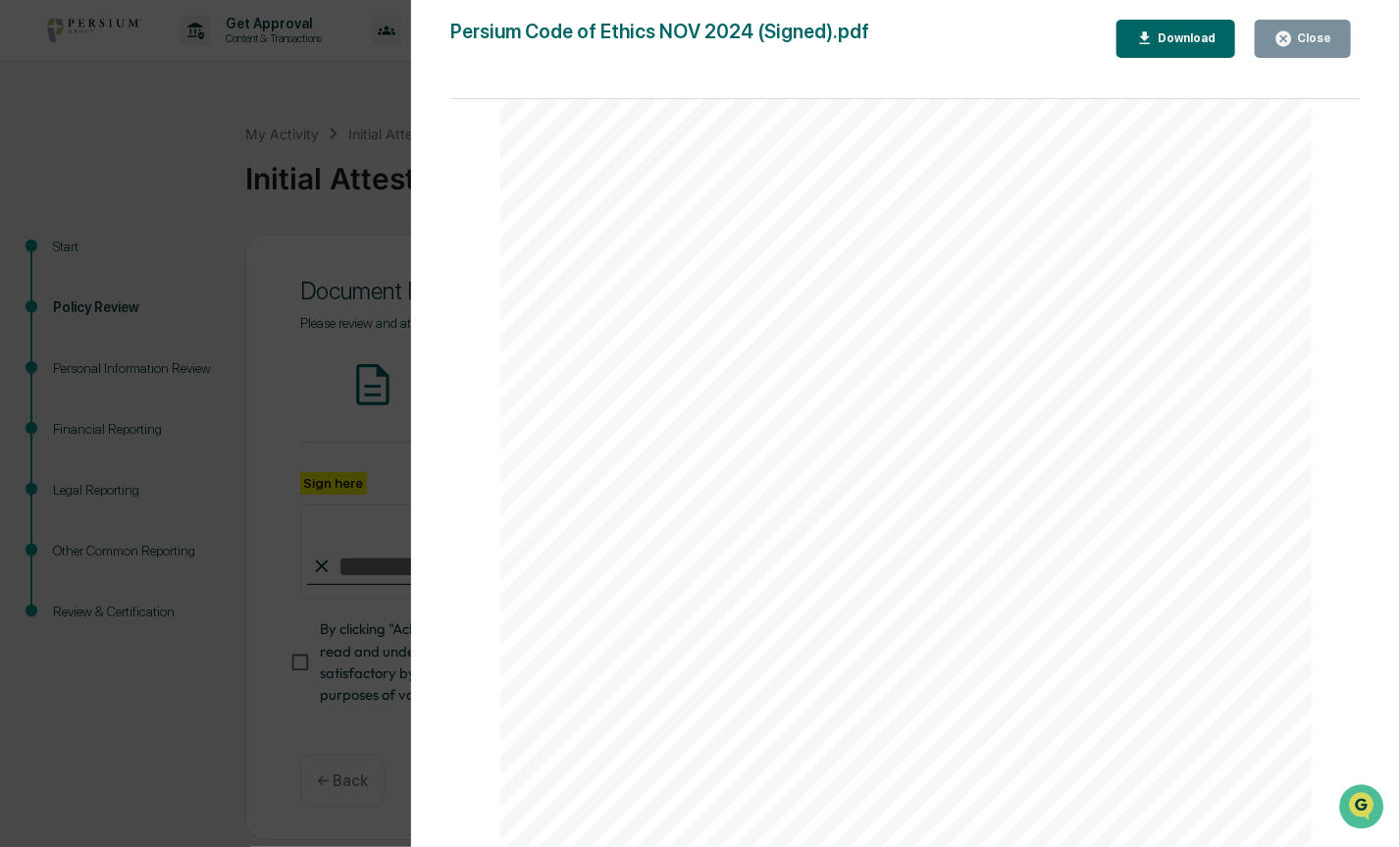 click on "Close" at bounding box center (1312, 38) 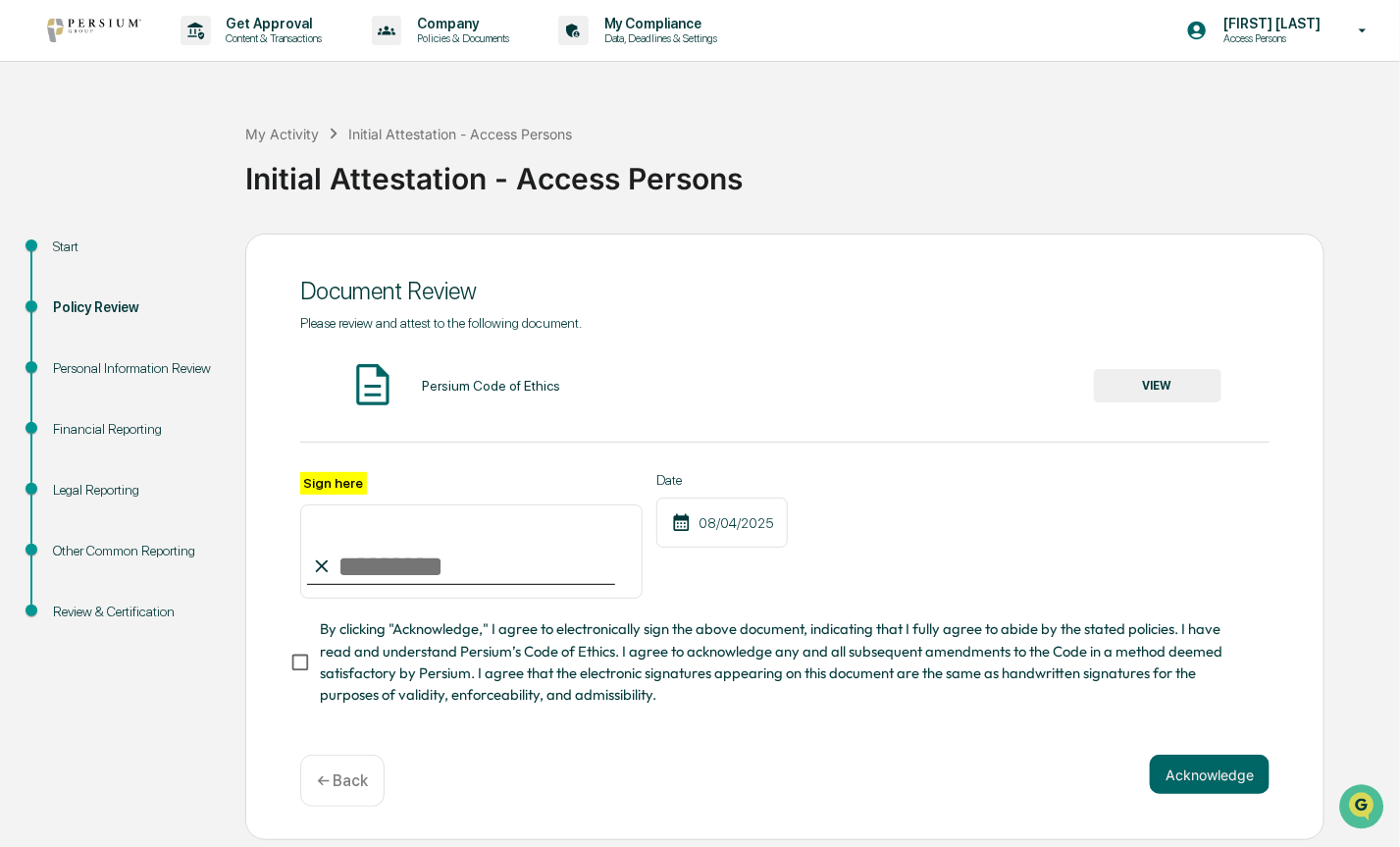 click on "Sign here" at bounding box center (471, 552) 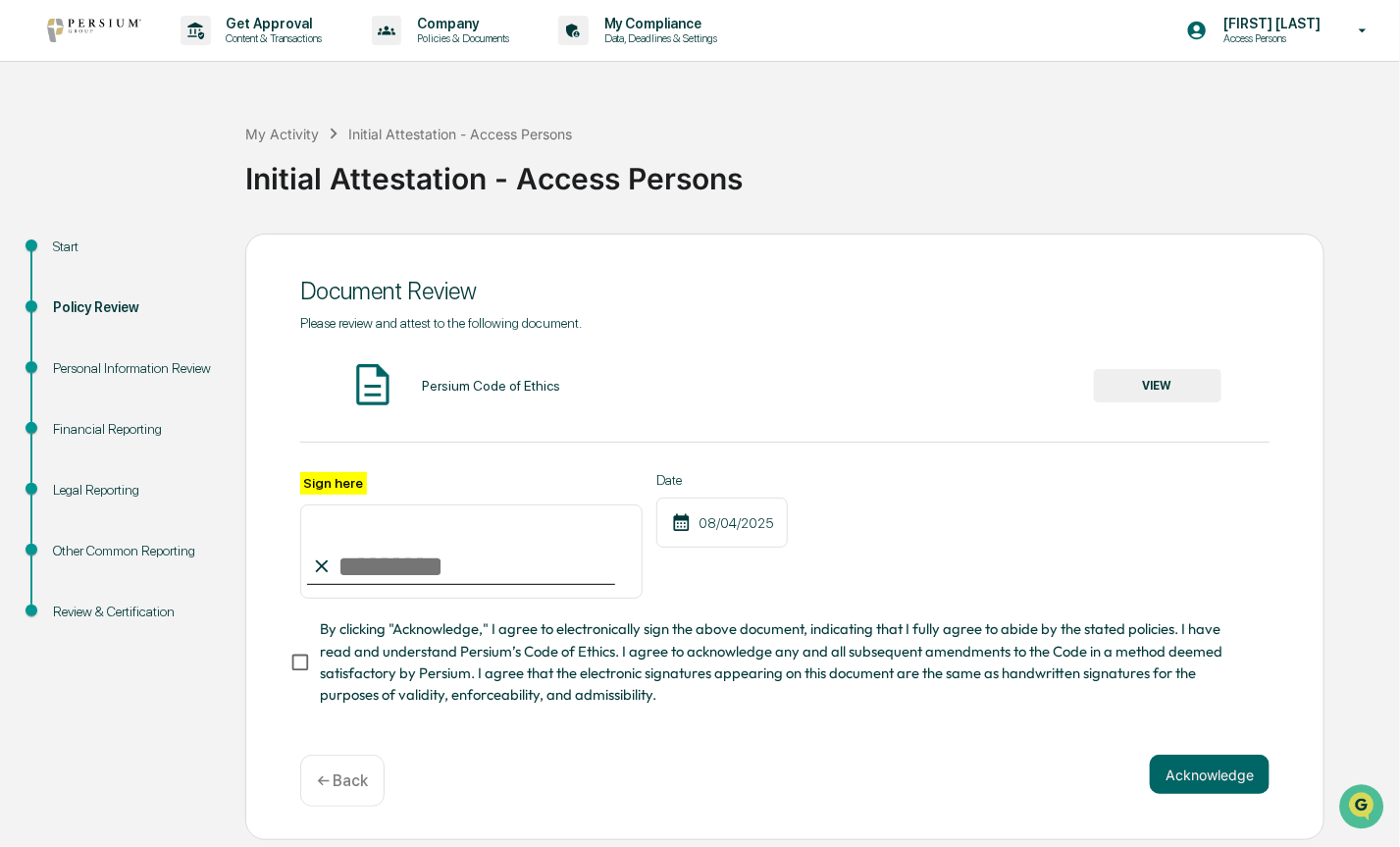 type on "**********" 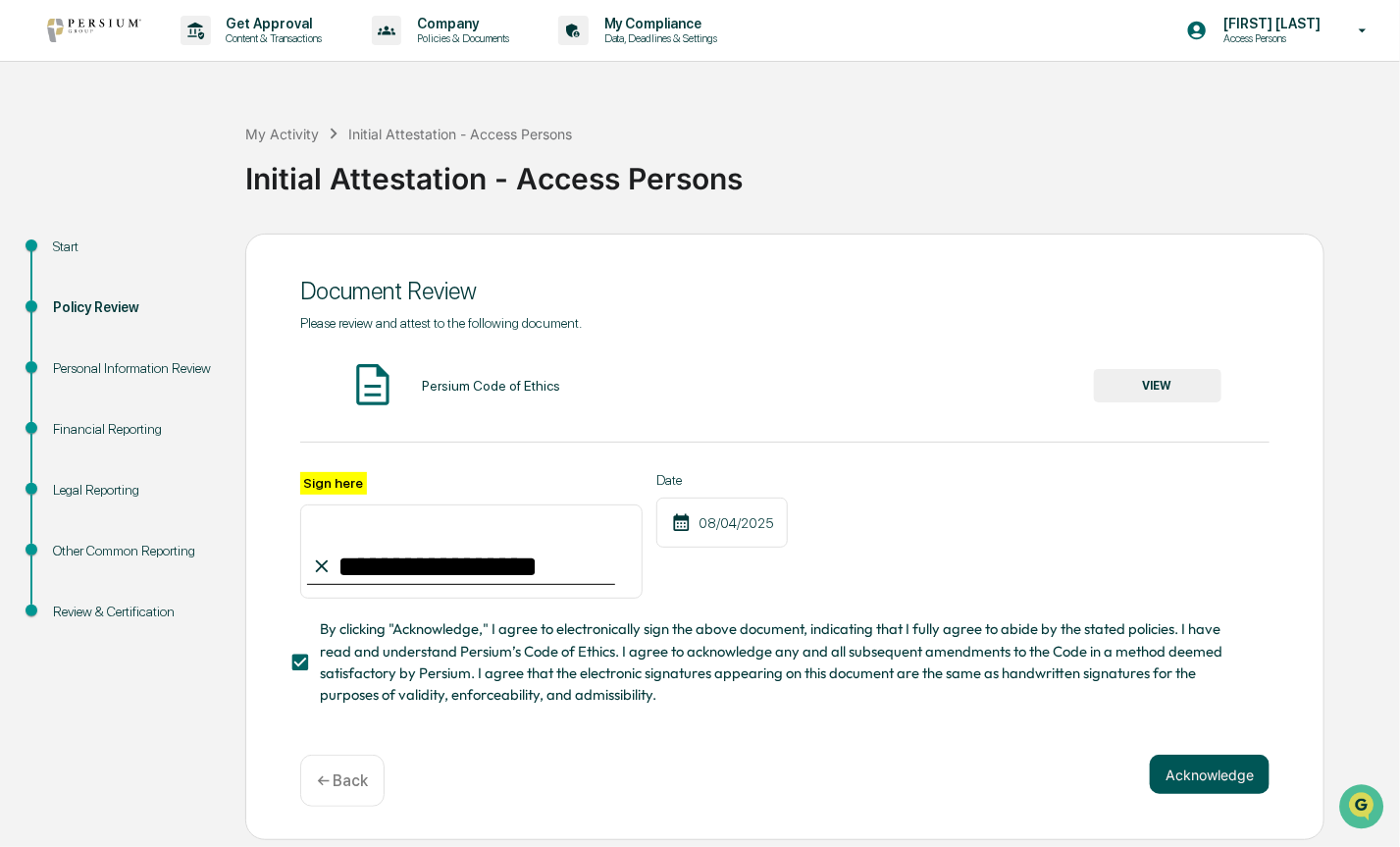 click on "Acknowledge" at bounding box center [1210, 774] 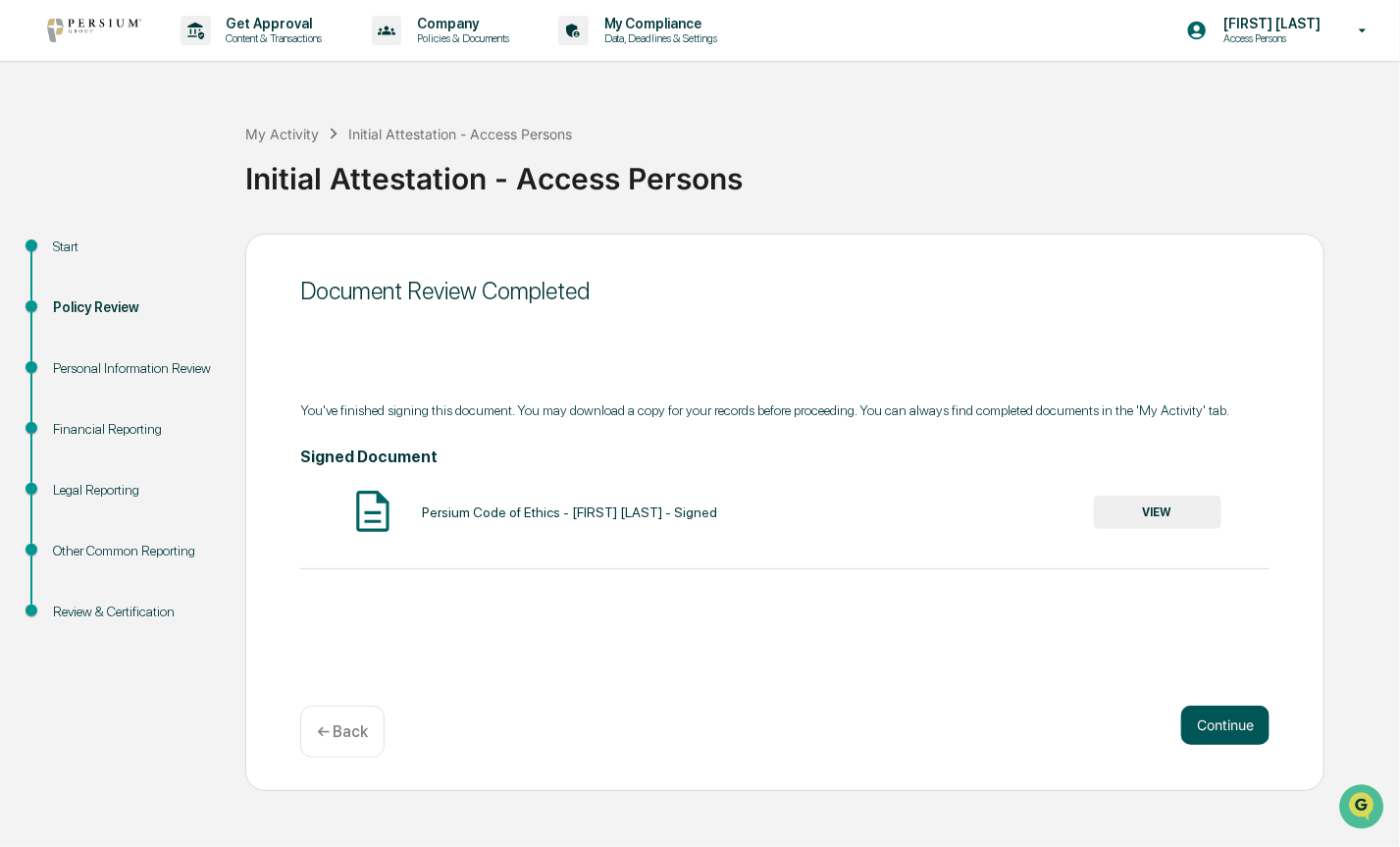 click on "Continue" at bounding box center [1225, 725] 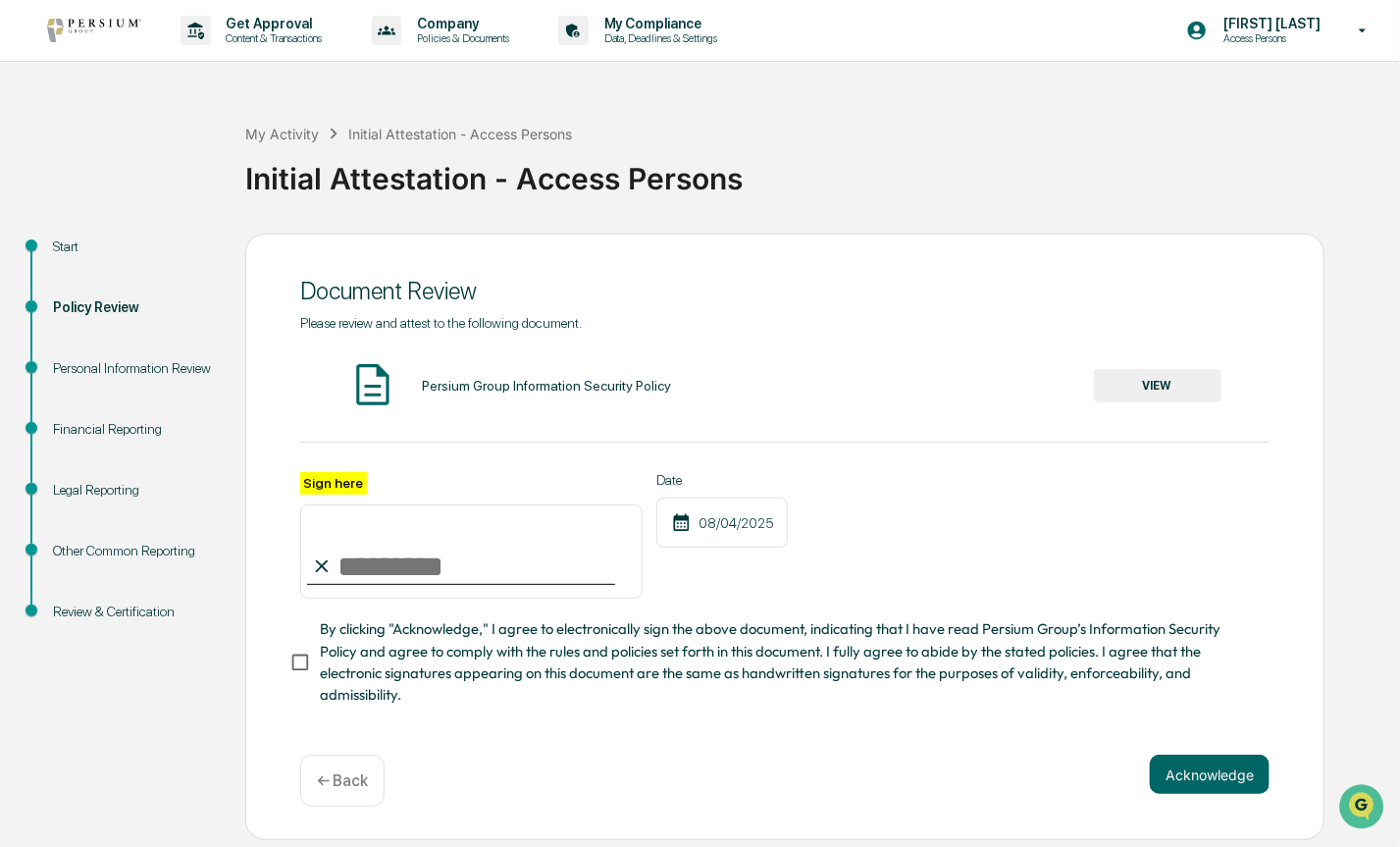 click on "VIEW" at bounding box center (1158, 386) 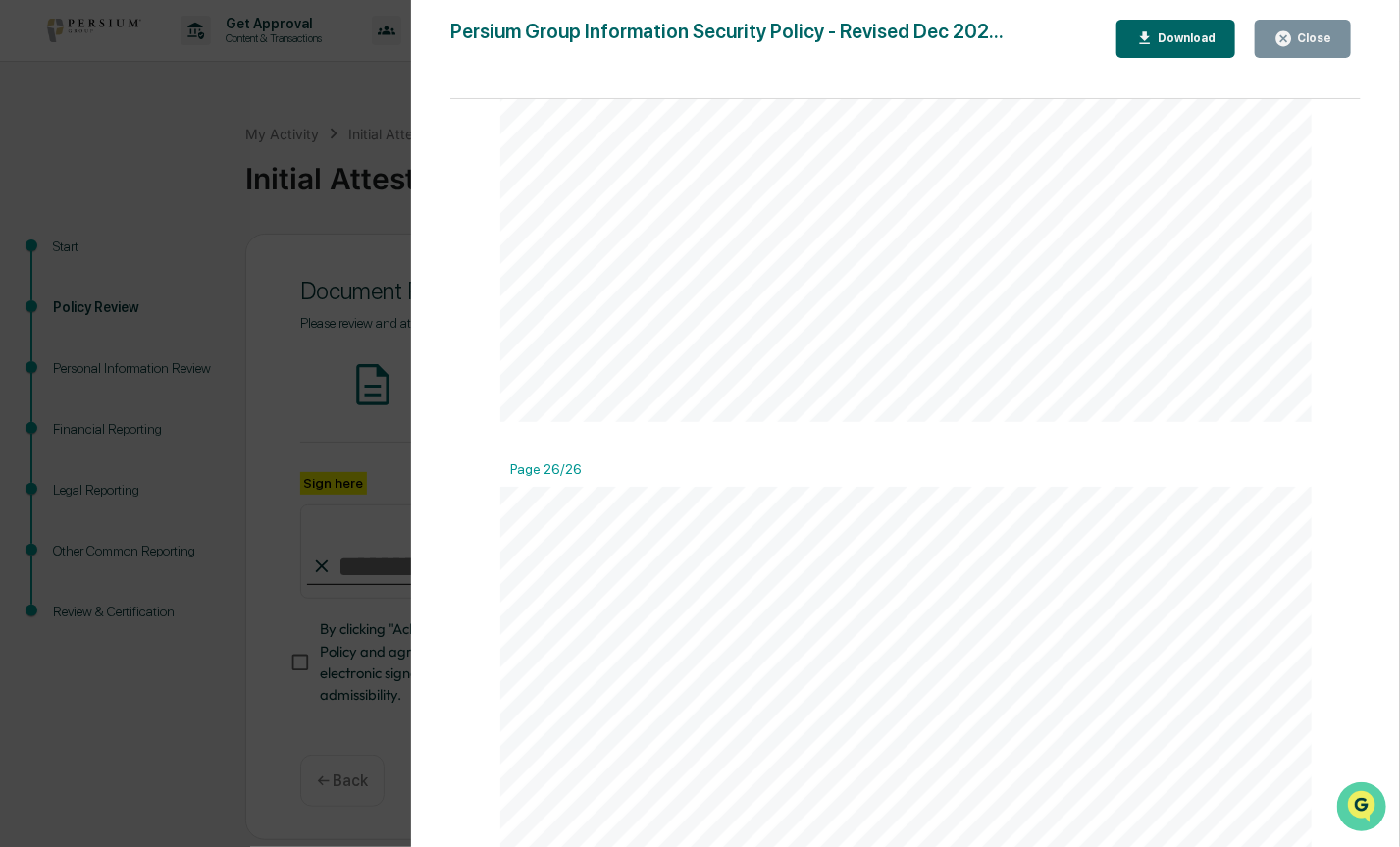 scroll, scrollTop: 27555, scrollLeft: 0, axis: vertical 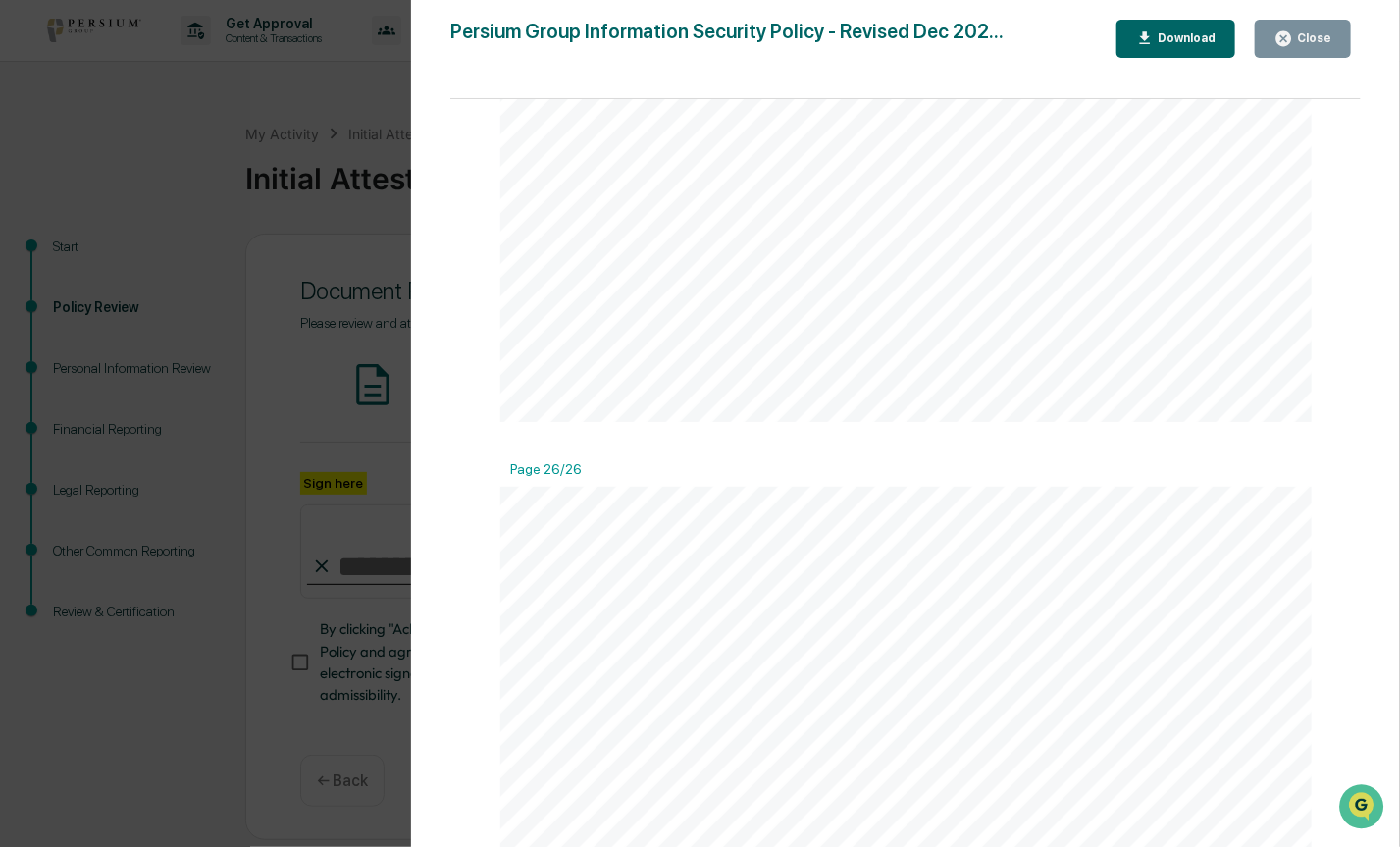 click on "Close" at bounding box center [1312, 38] 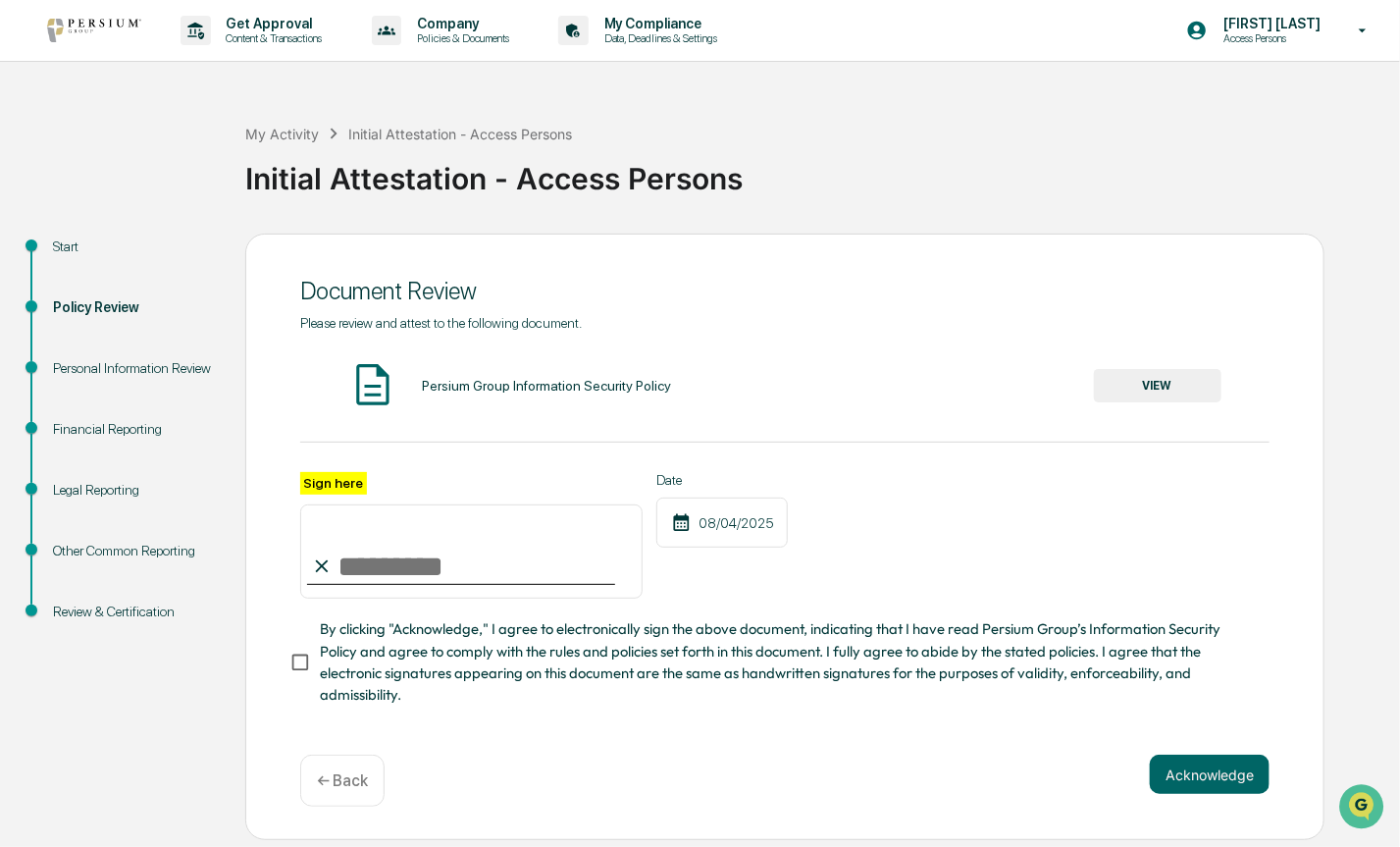click on "Sign here" at bounding box center (471, 552) 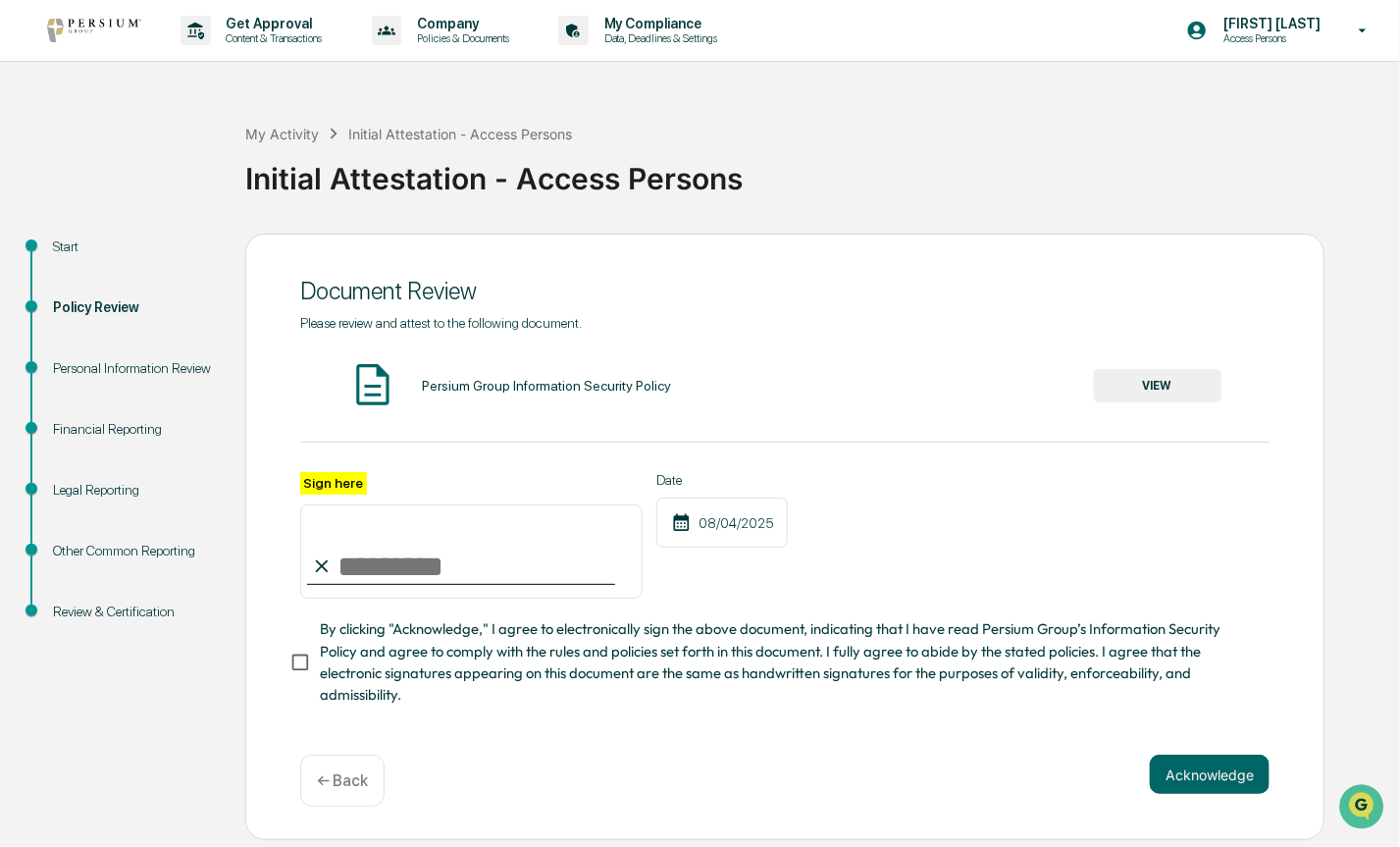 type on "**********" 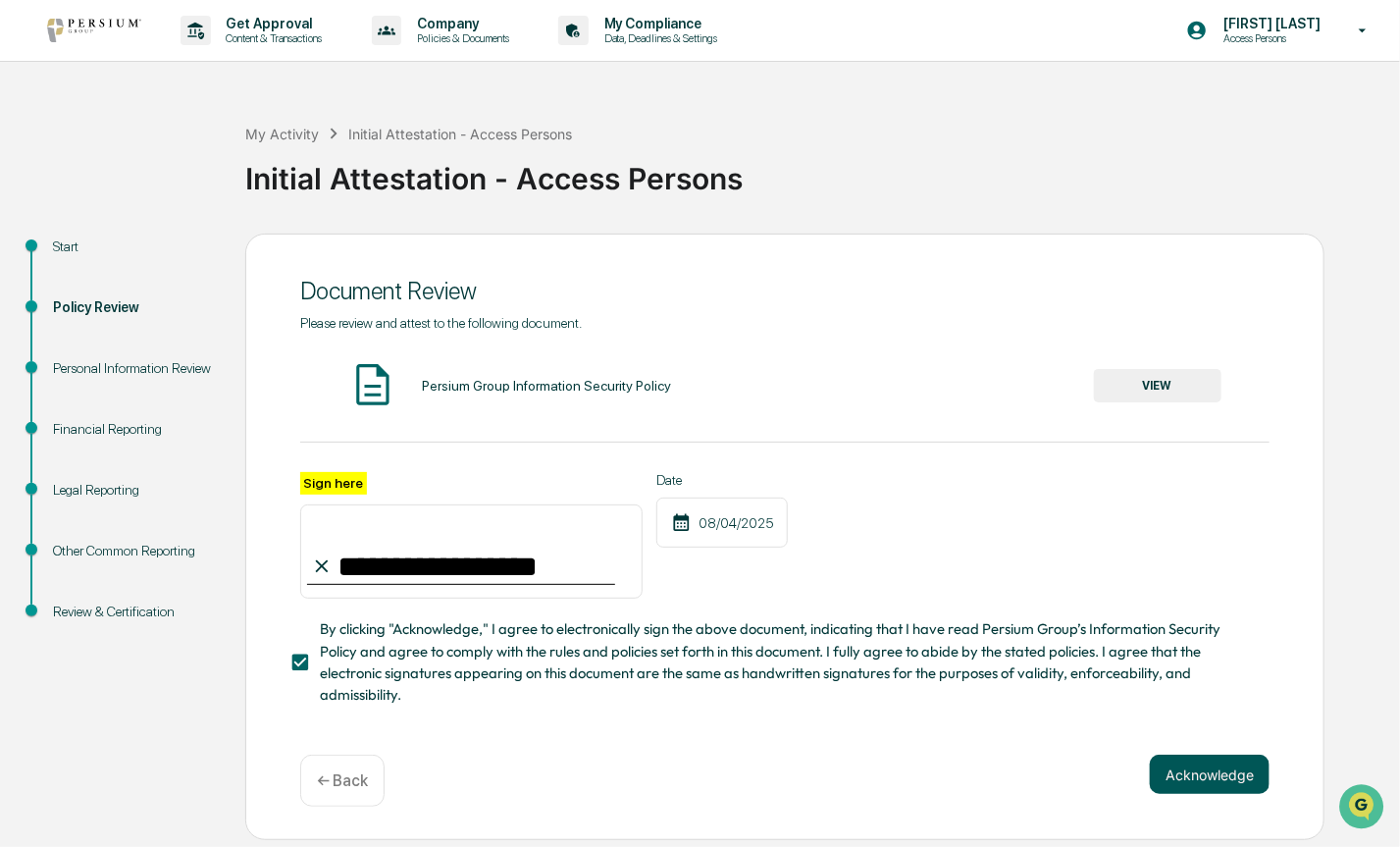 click on "Acknowledge" at bounding box center (1210, 774) 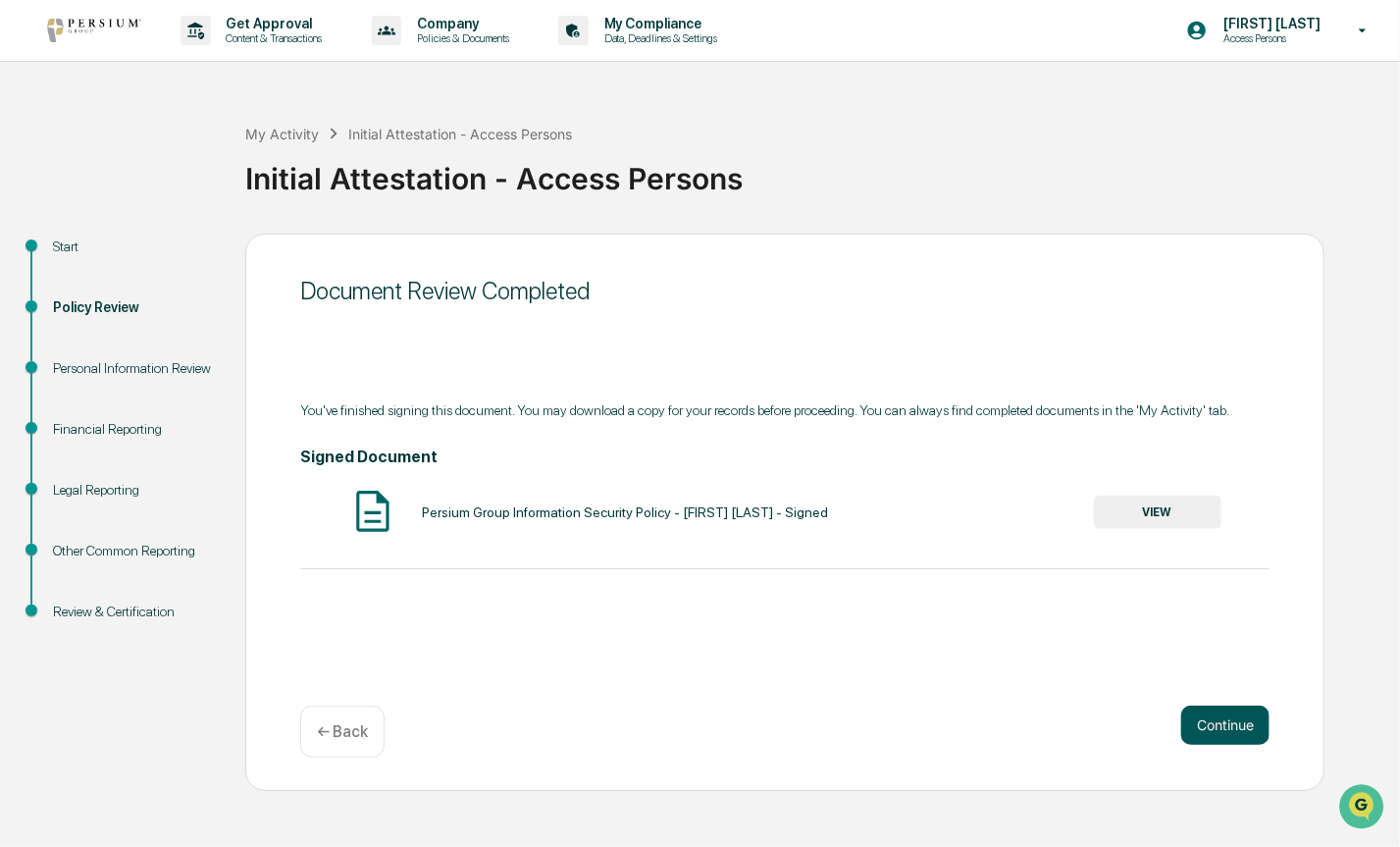 click on "Continue" at bounding box center (1225, 725) 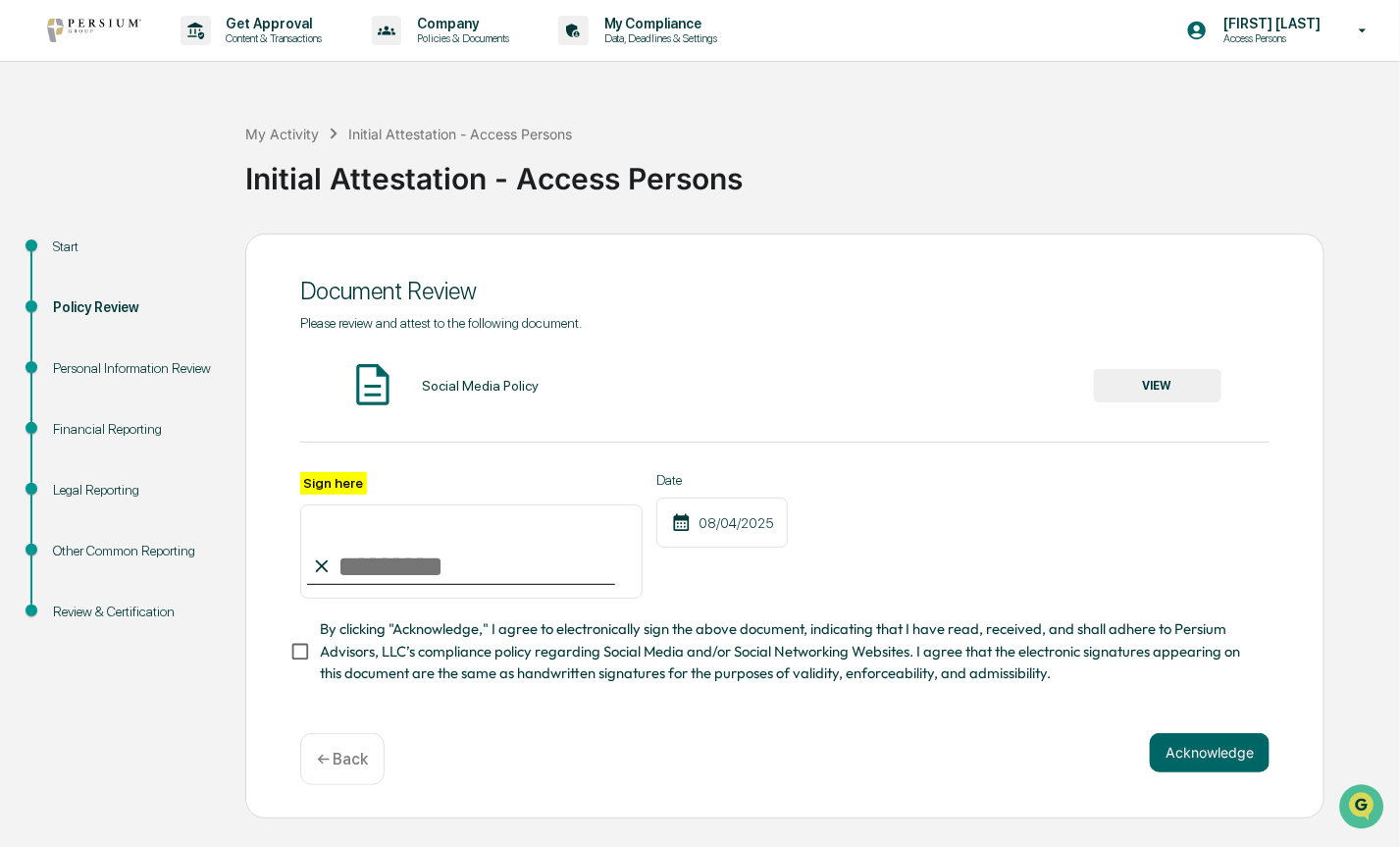 click on "VIEW" at bounding box center [1158, 386] 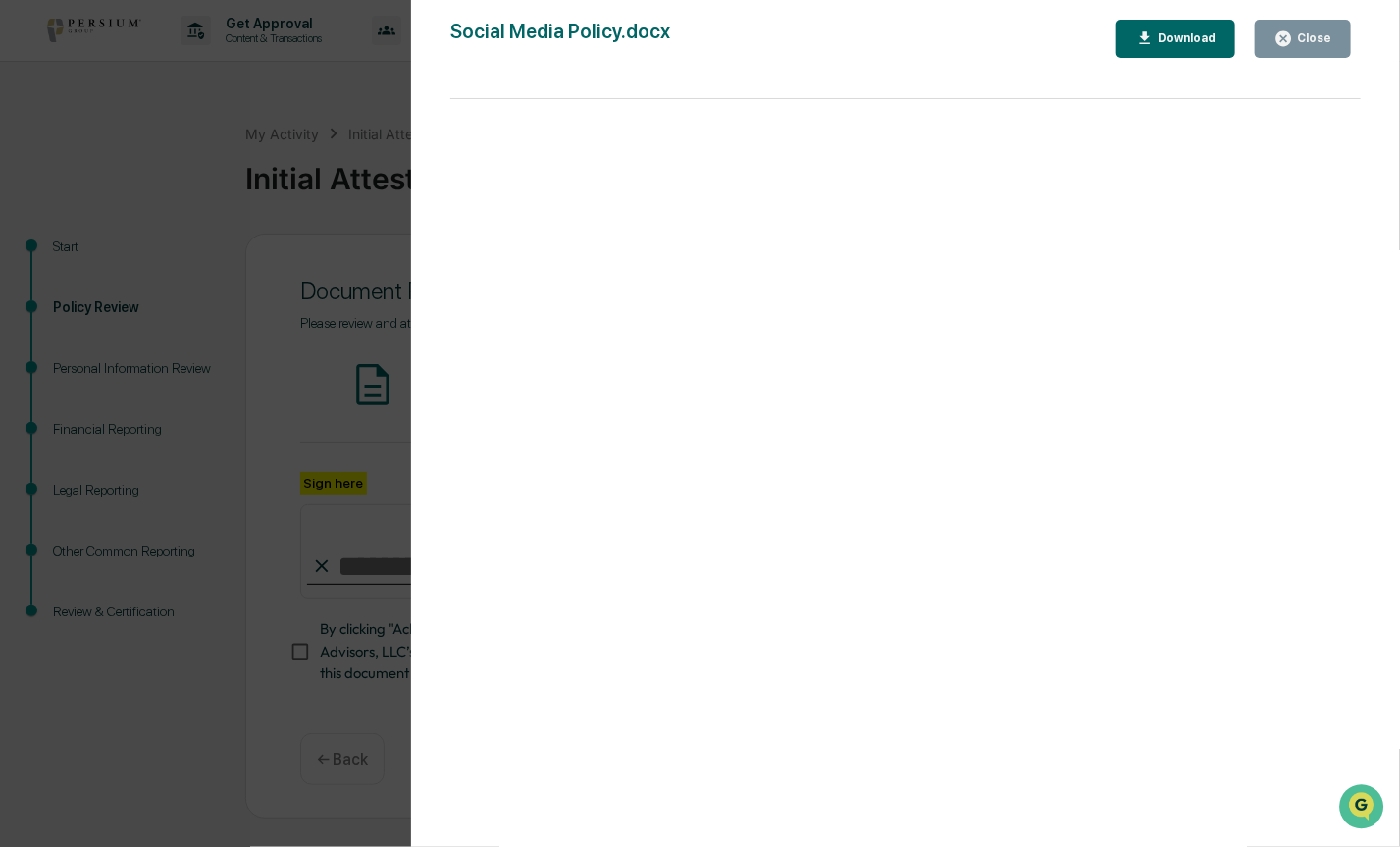 click 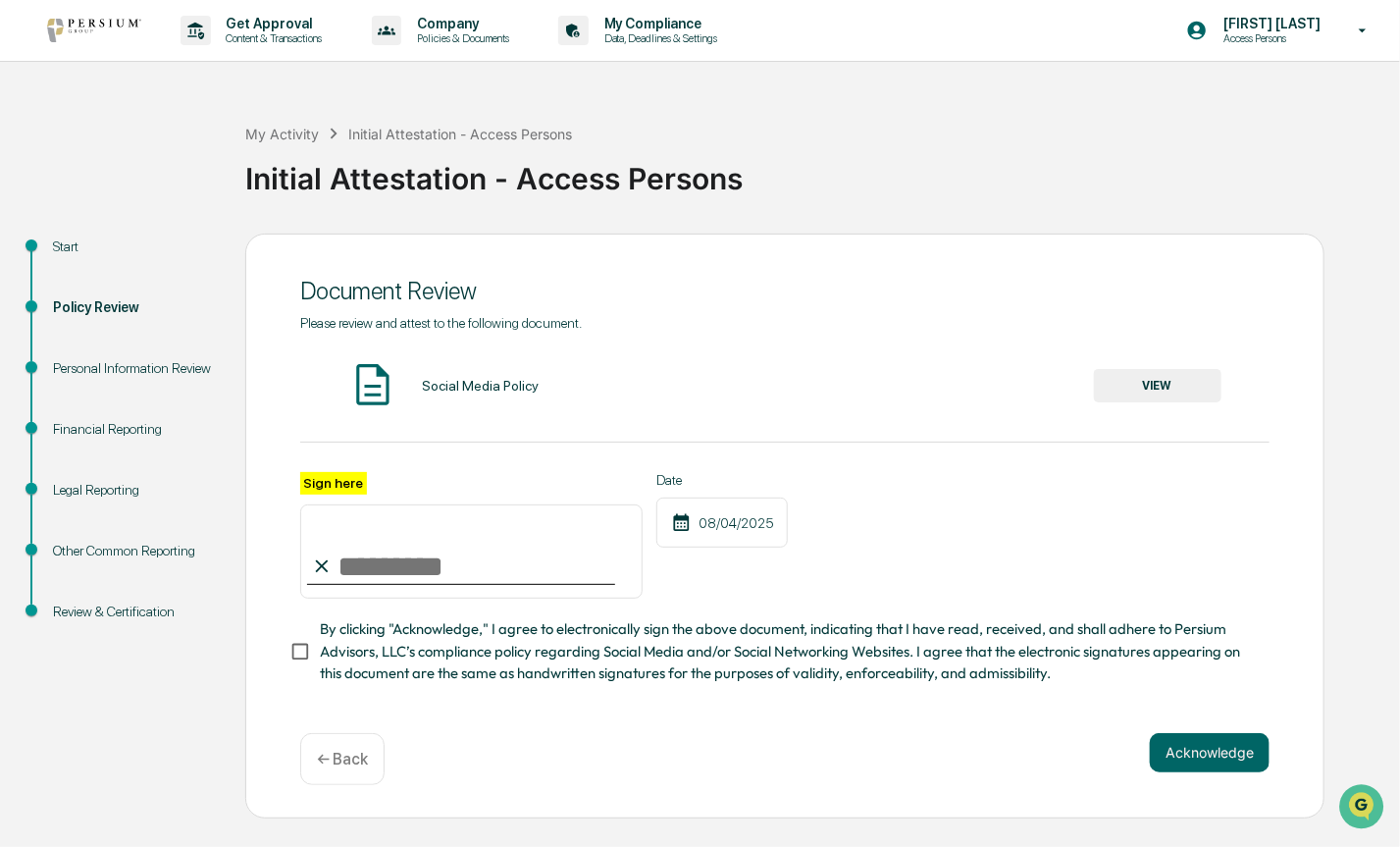 click on "Sign here" at bounding box center [471, 552] 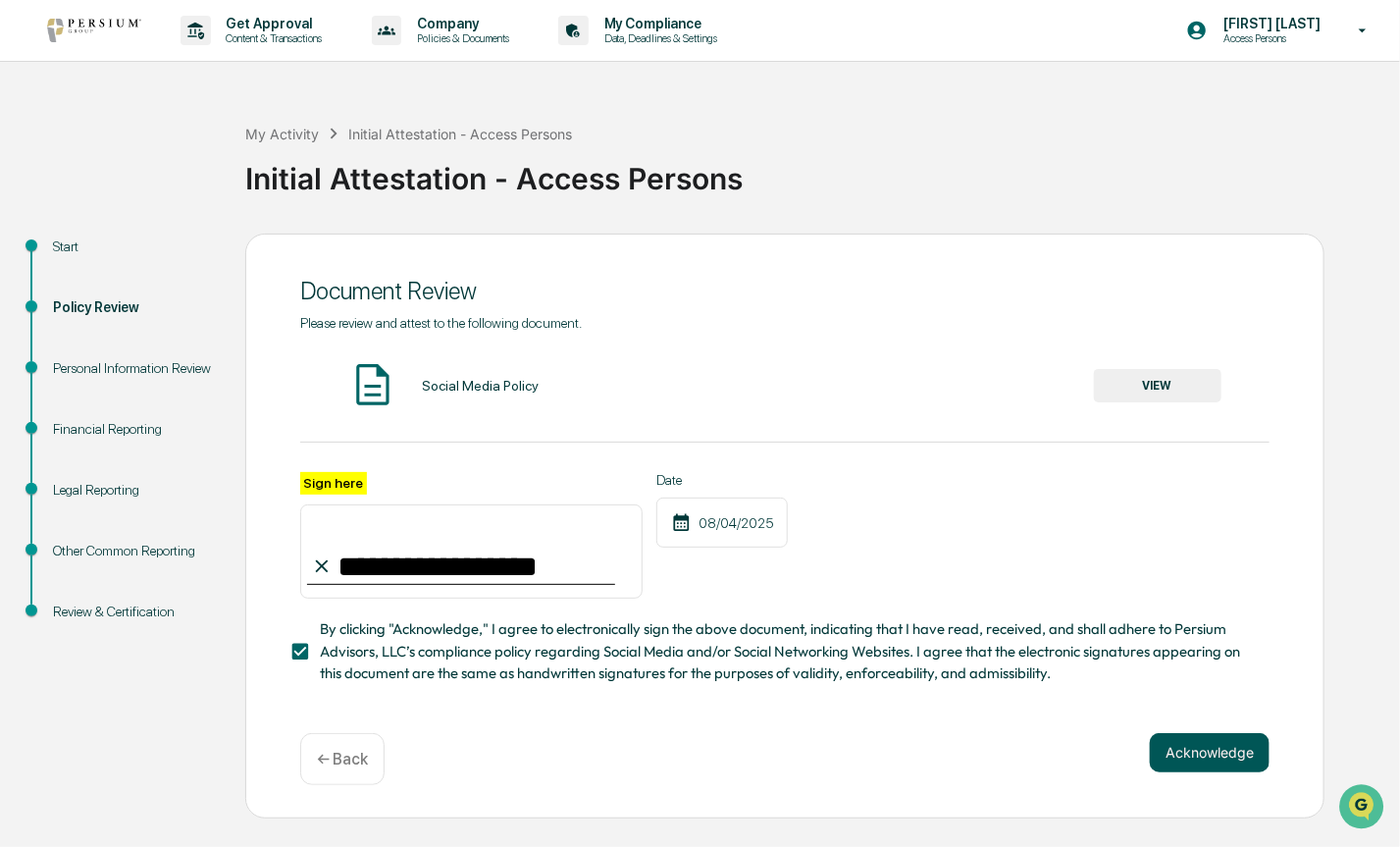 click on "Acknowledge" at bounding box center (1210, 753) 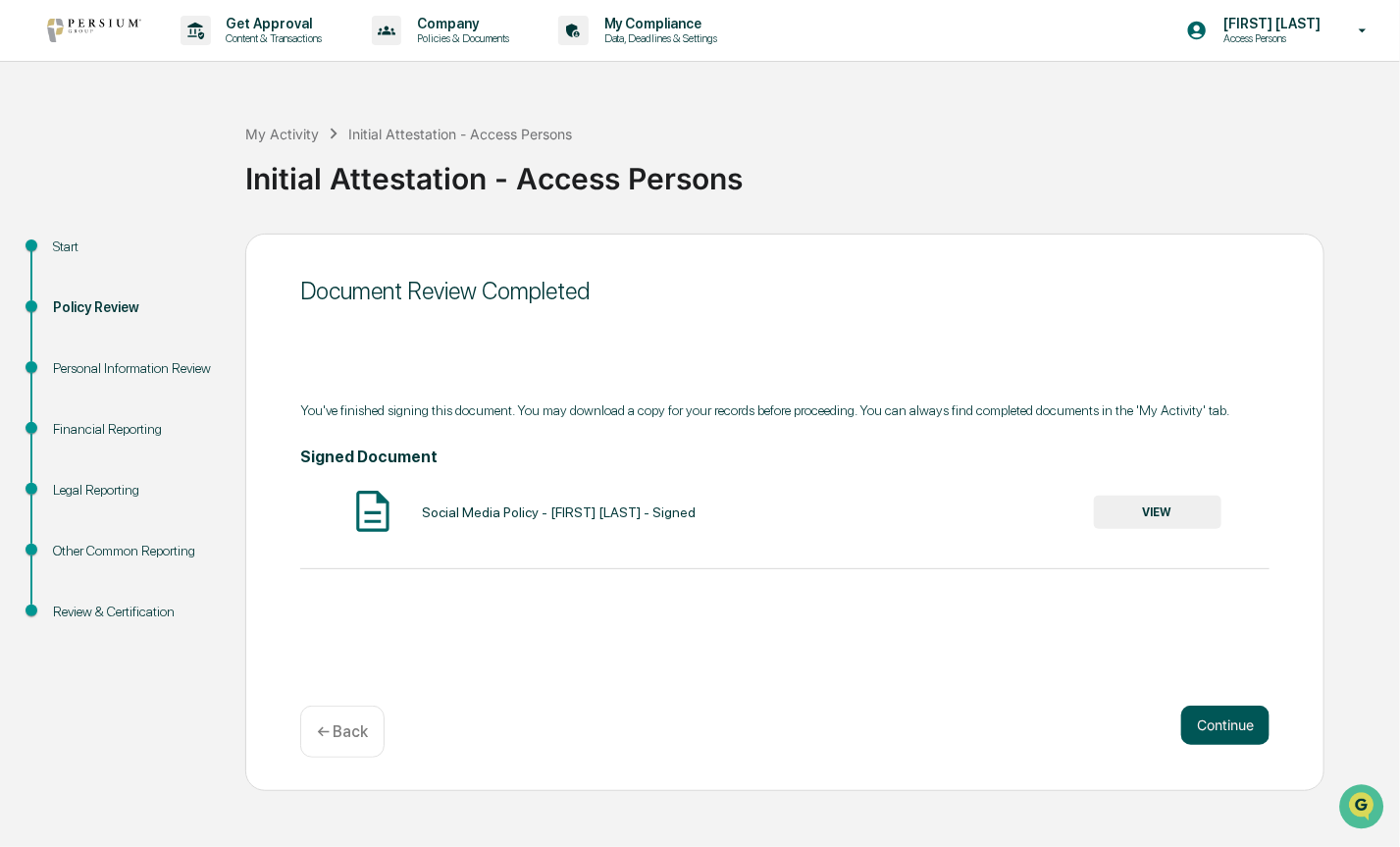 click on "Continue" at bounding box center (1225, 725) 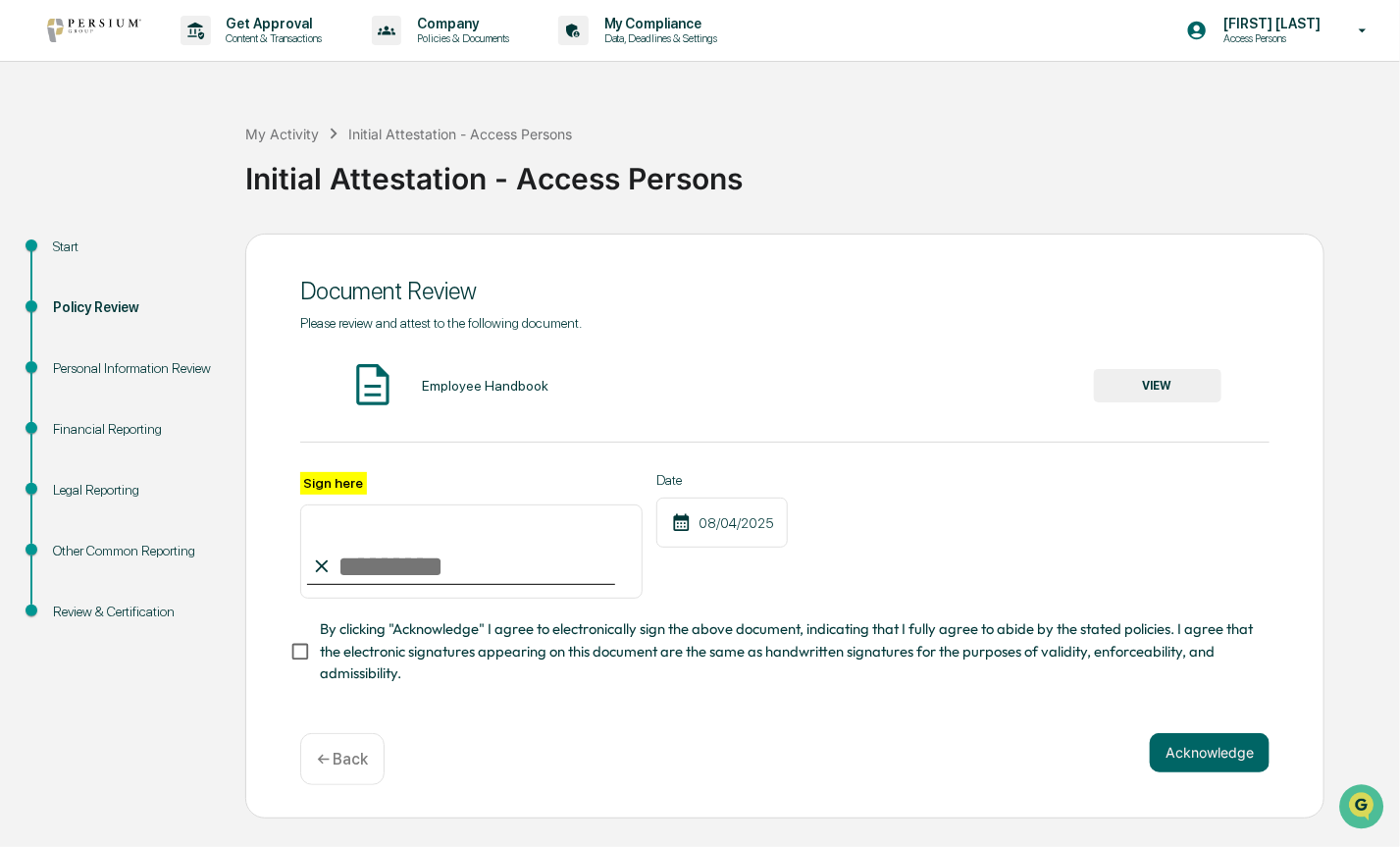 click on "VIEW" at bounding box center (1158, 386) 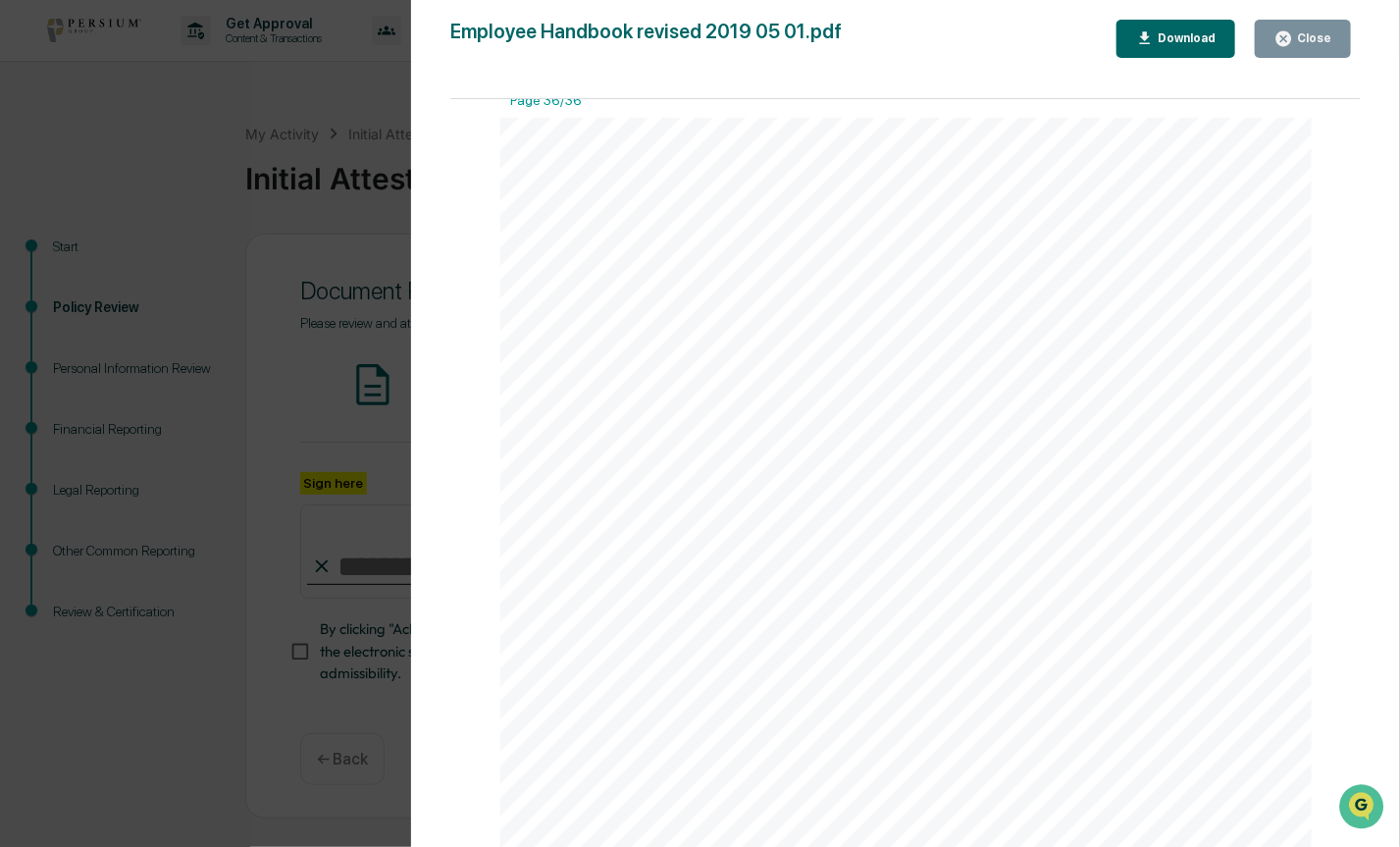scroll, scrollTop: 39054, scrollLeft: 0, axis: vertical 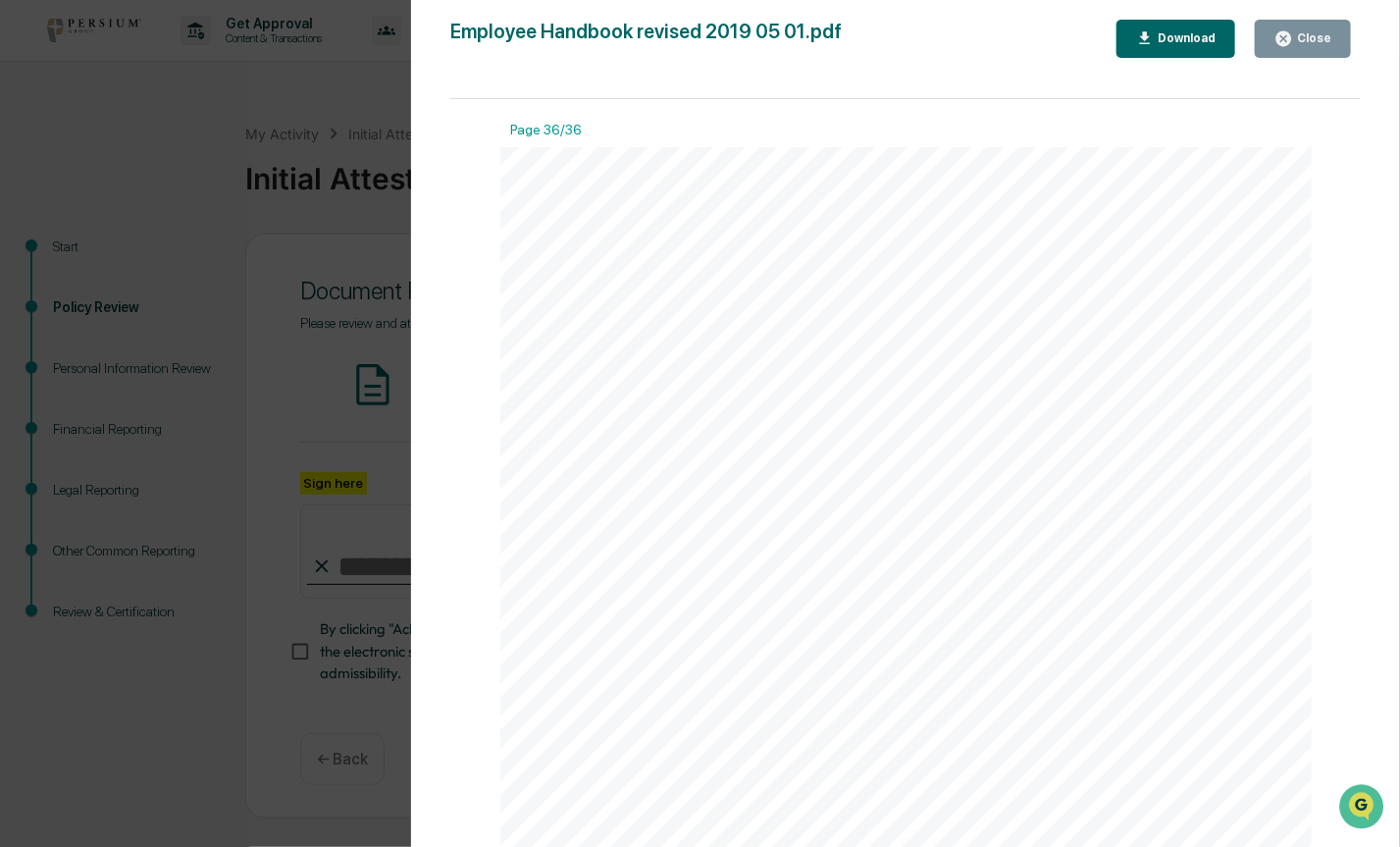 click on "Close" at bounding box center [1312, 38] 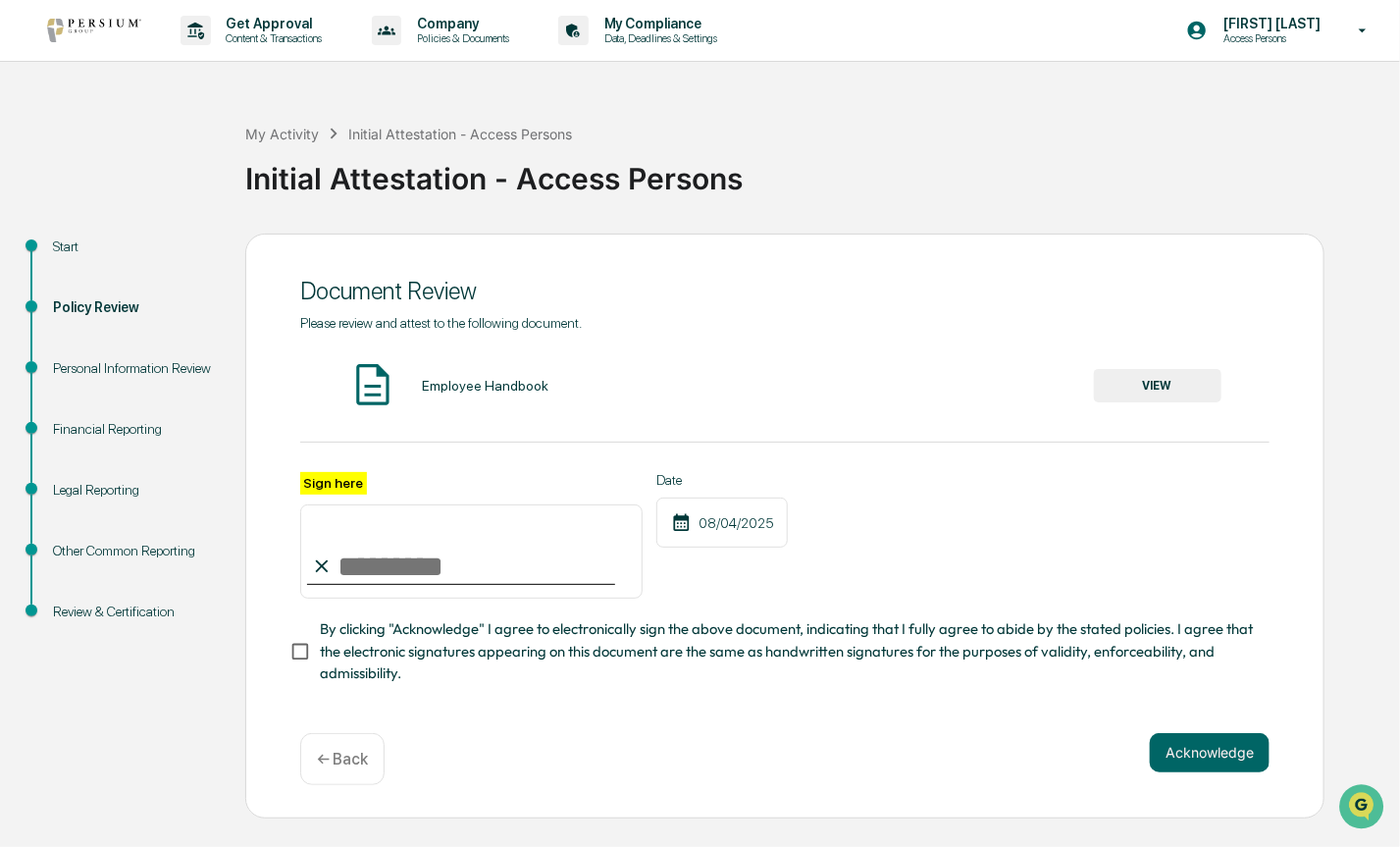click on "Sign here" at bounding box center [471, 552] 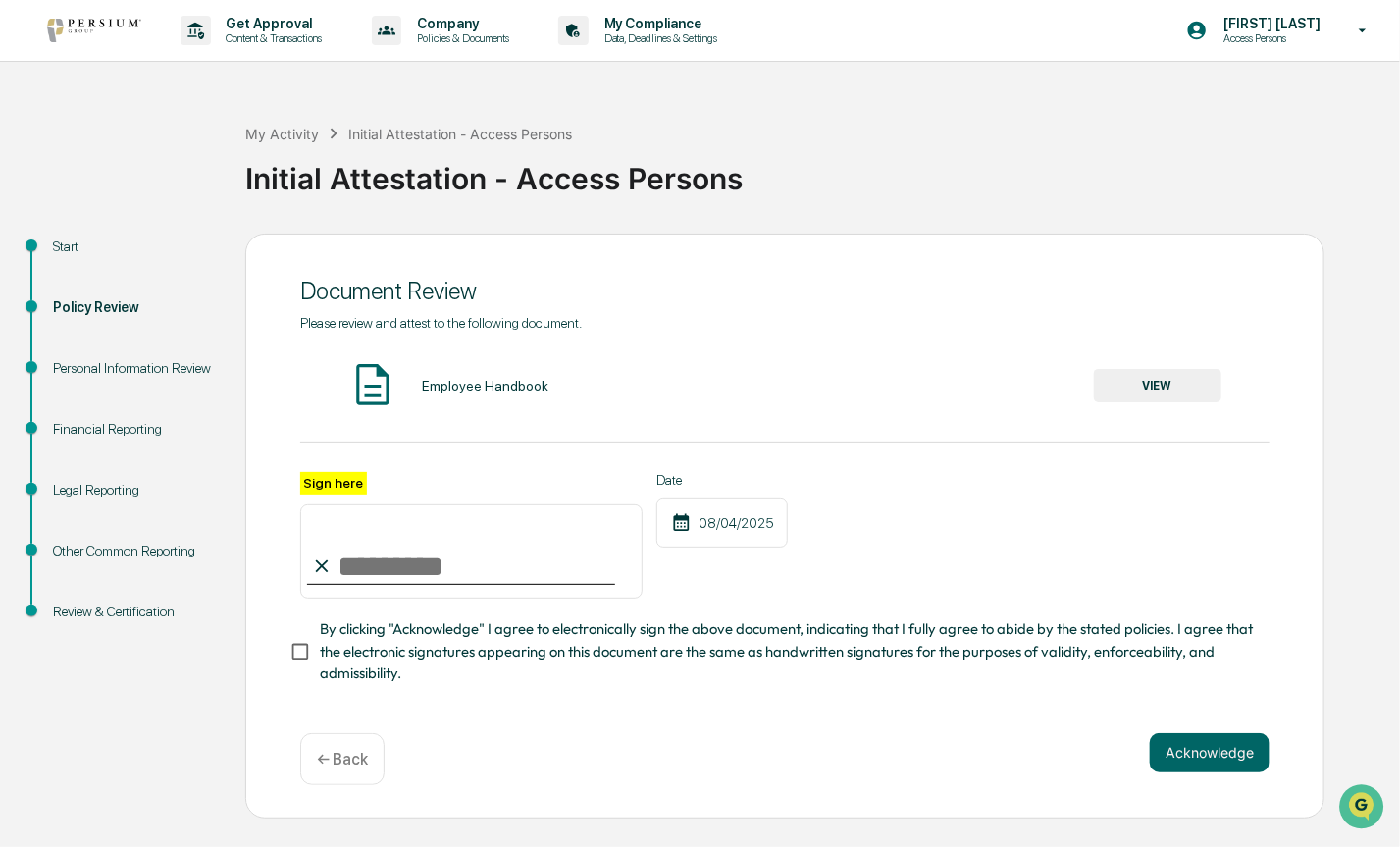type on "**********" 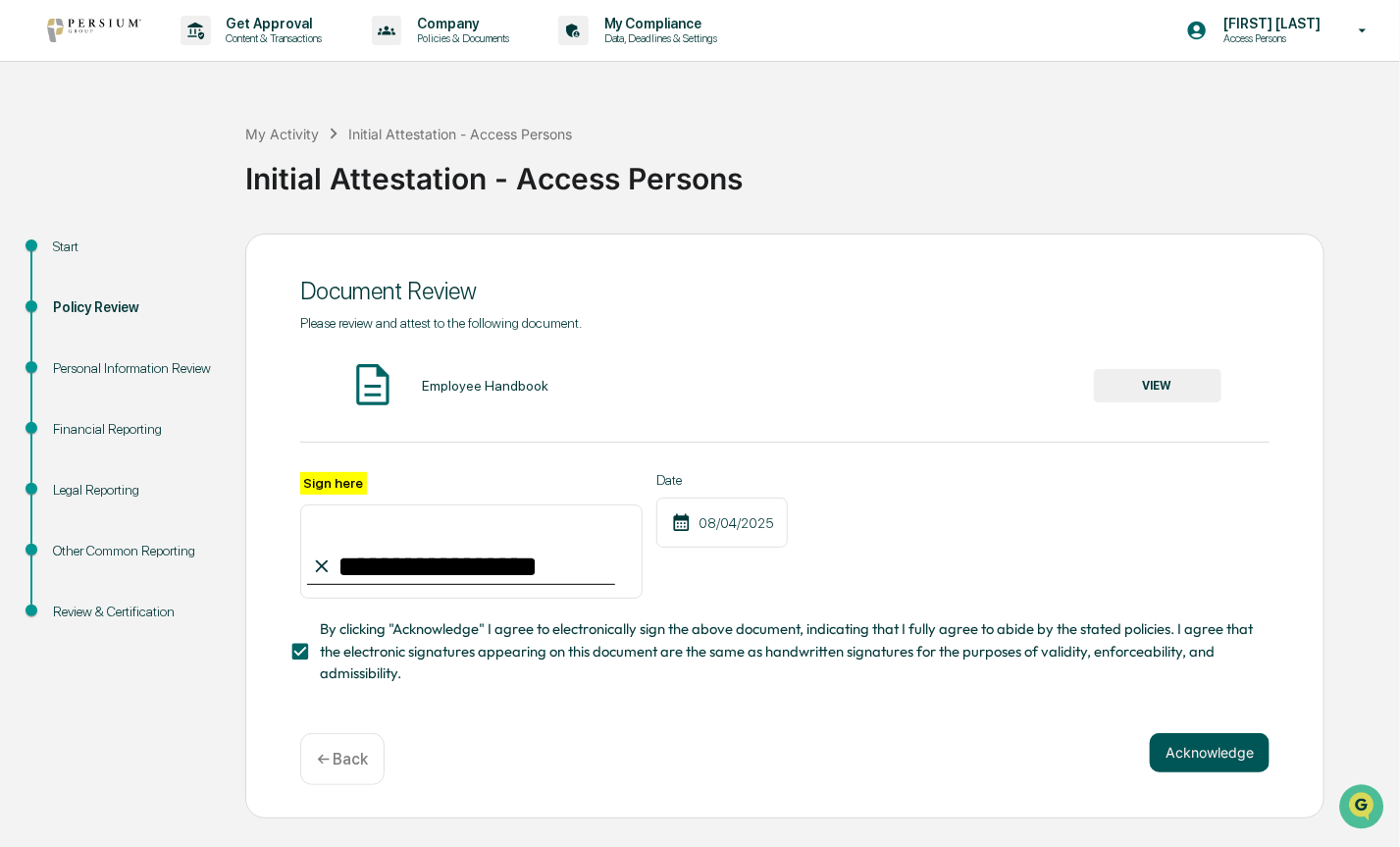 click on "Acknowledge" at bounding box center [1210, 753] 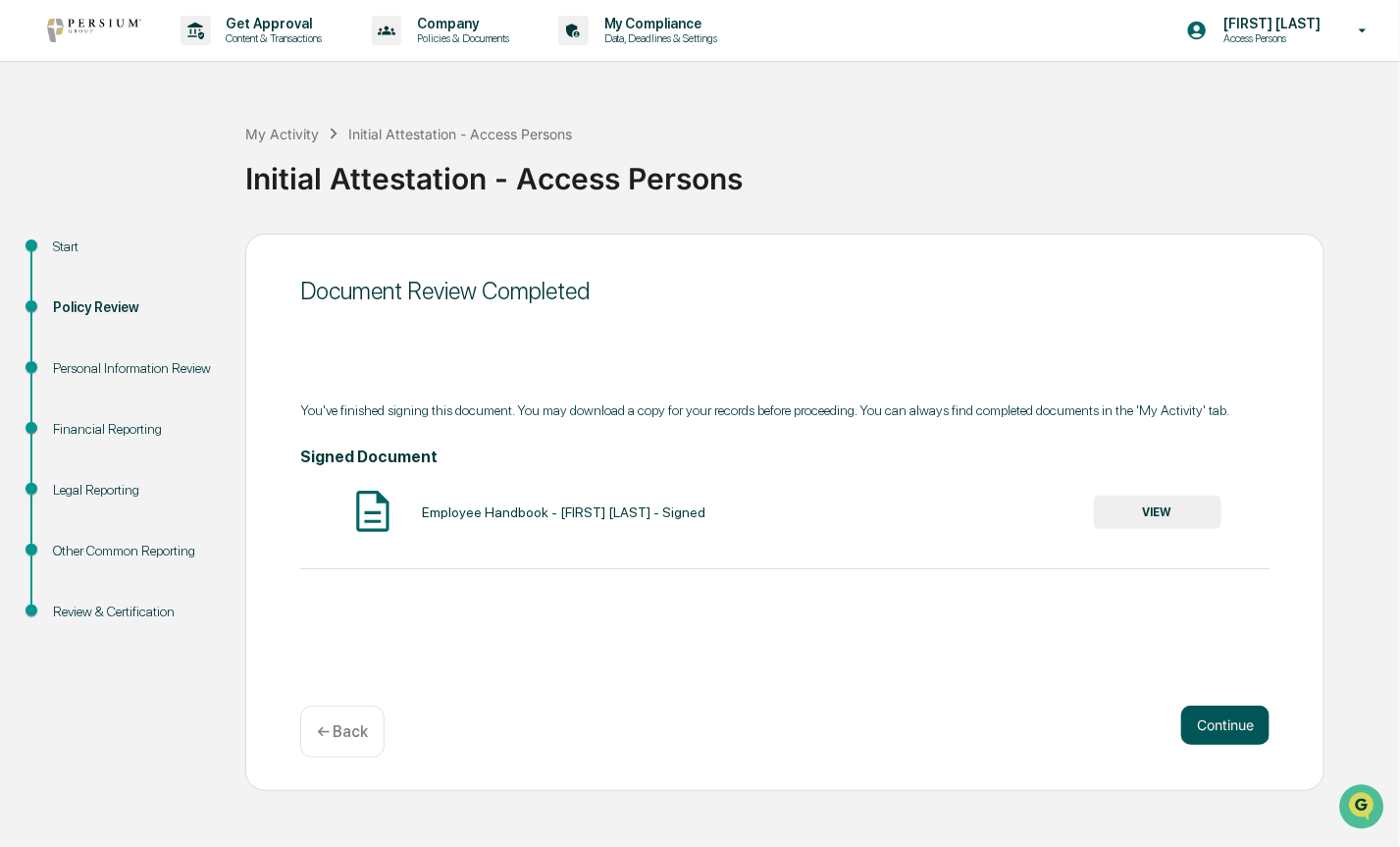 click on "Continue" at bounding box center [1225, 725] 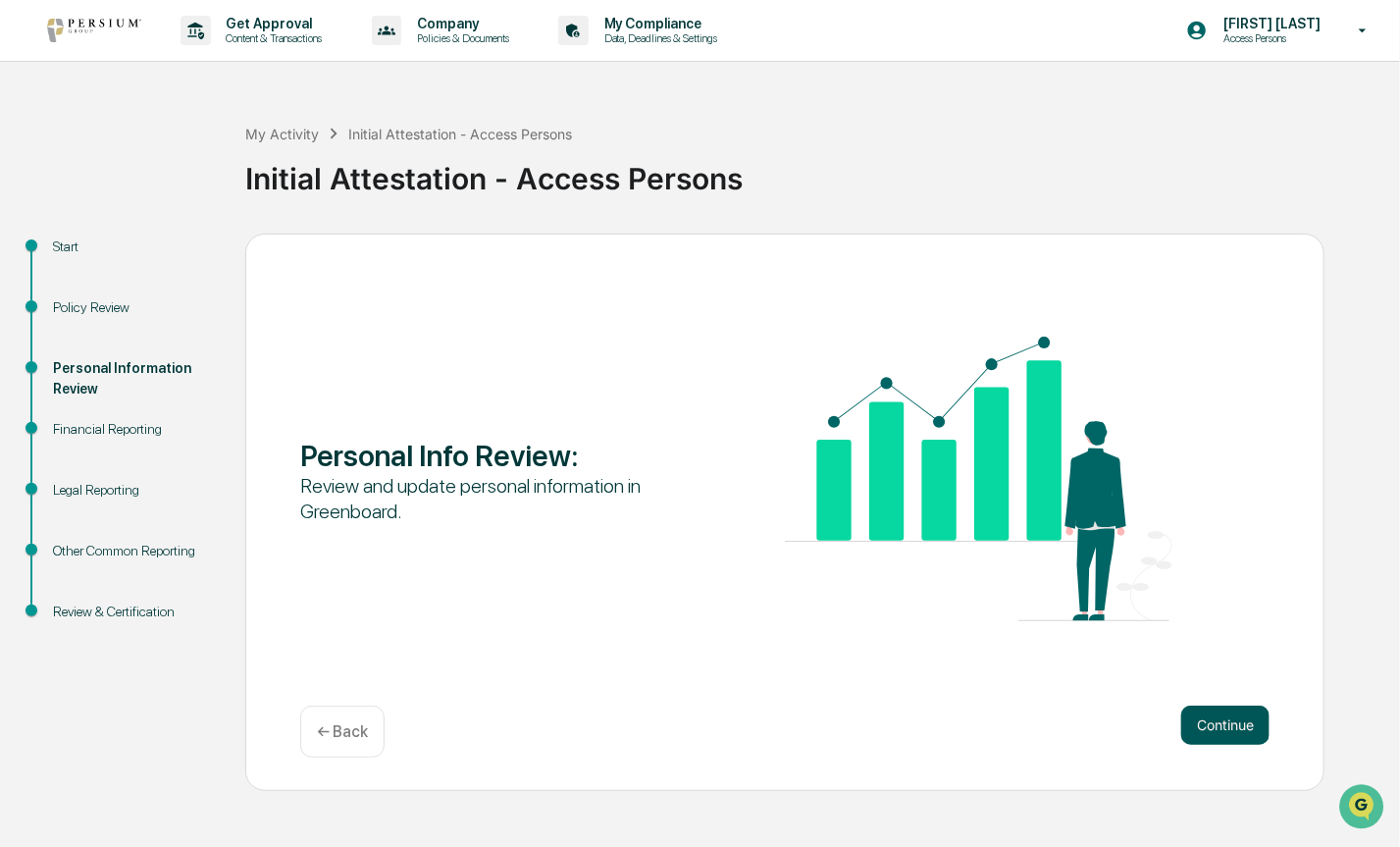 click on "Continue" at bounding box center (1225, 725) 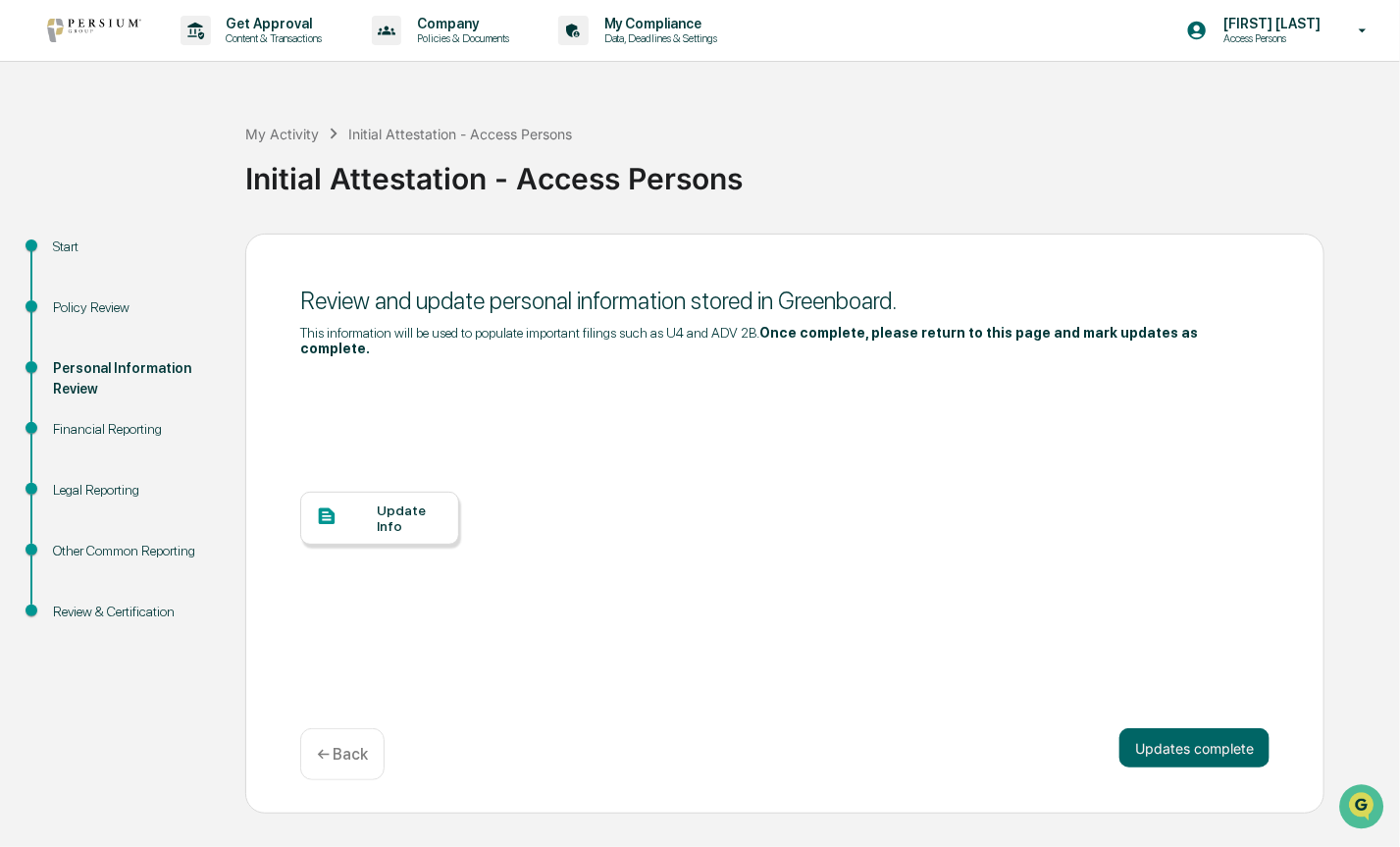 click at bounding box center [346, 517] 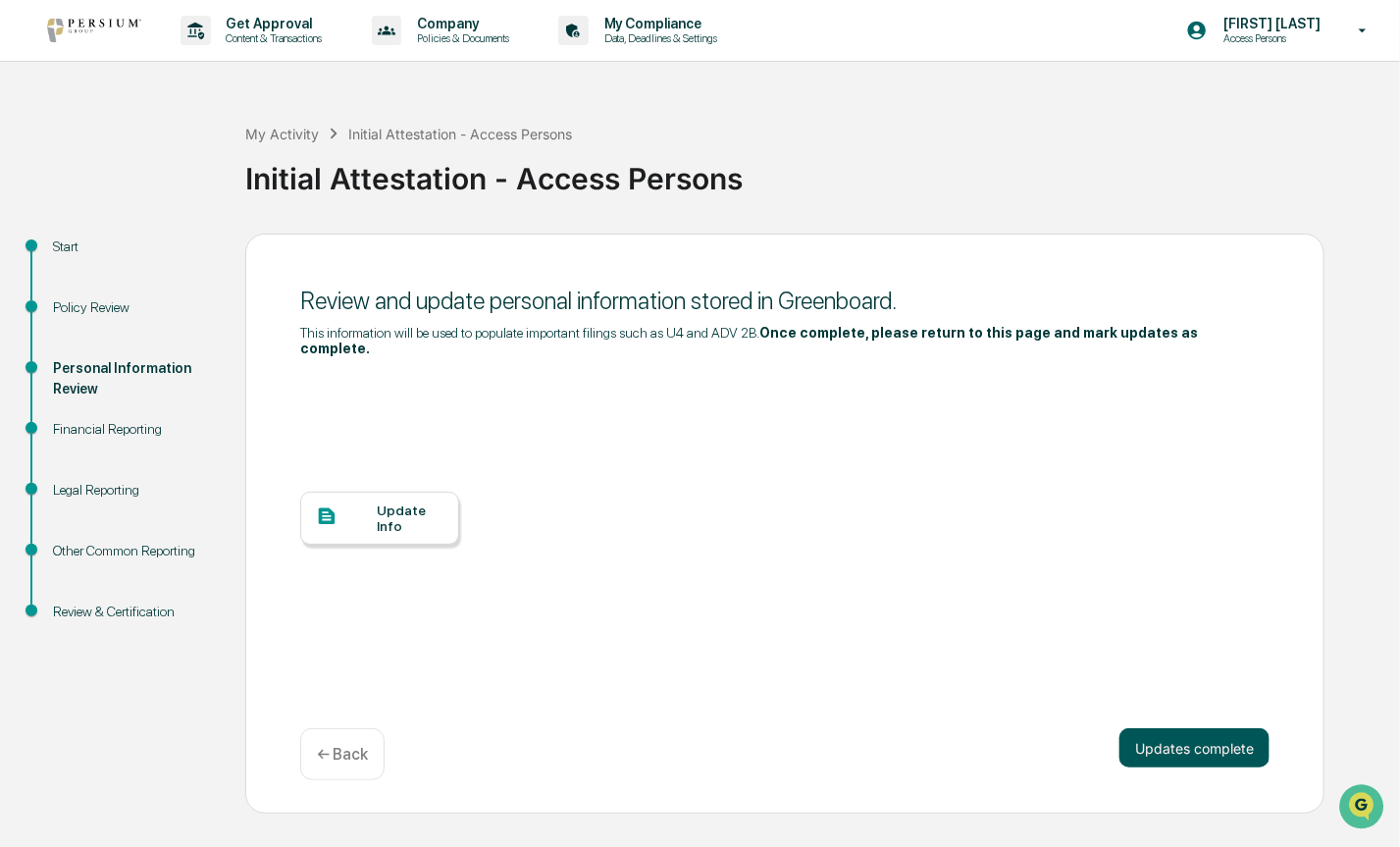 click on "Updates complete" at bounding box center [1194, 748] 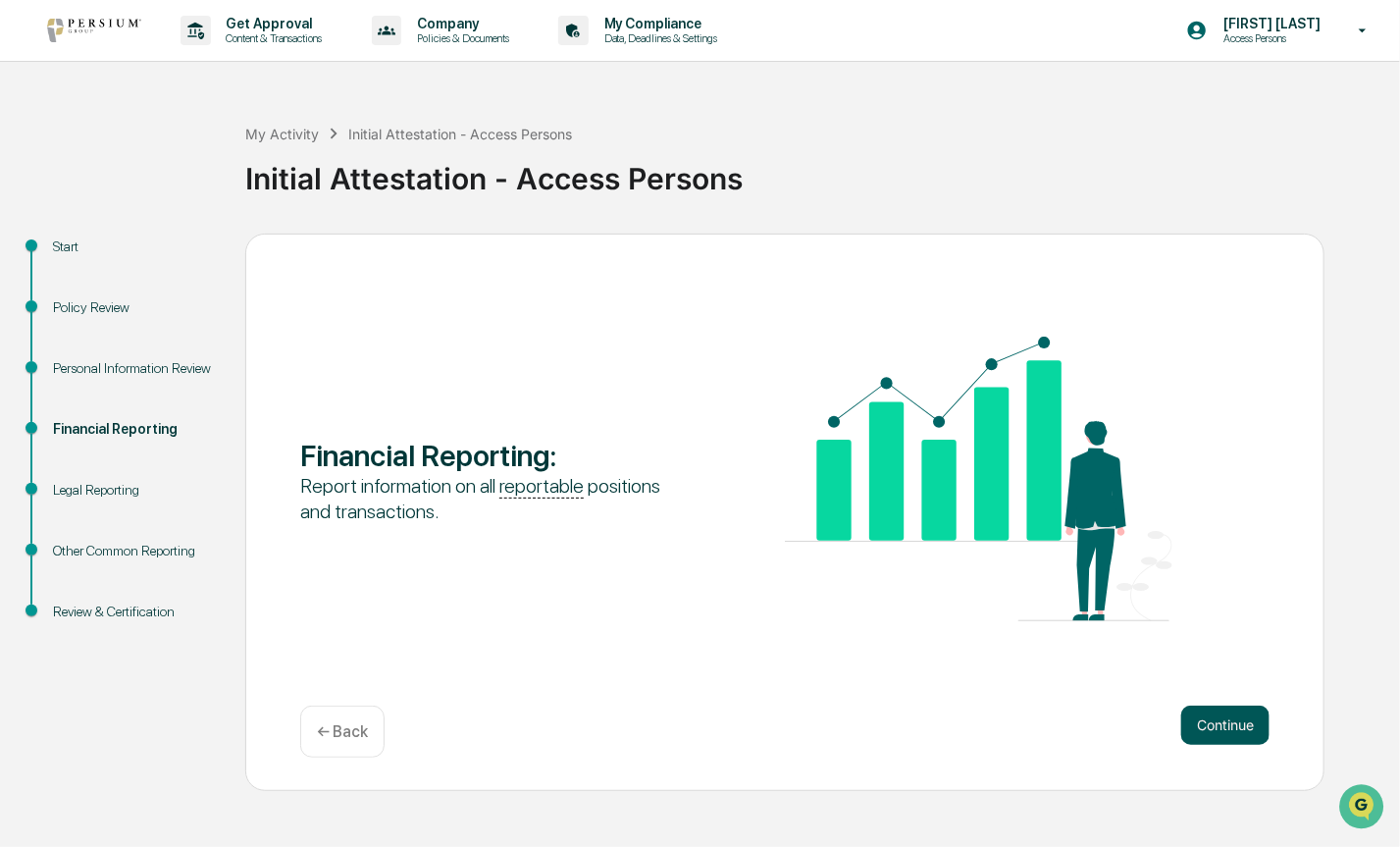 click on "Continue" at bounding box center [1225, 725] 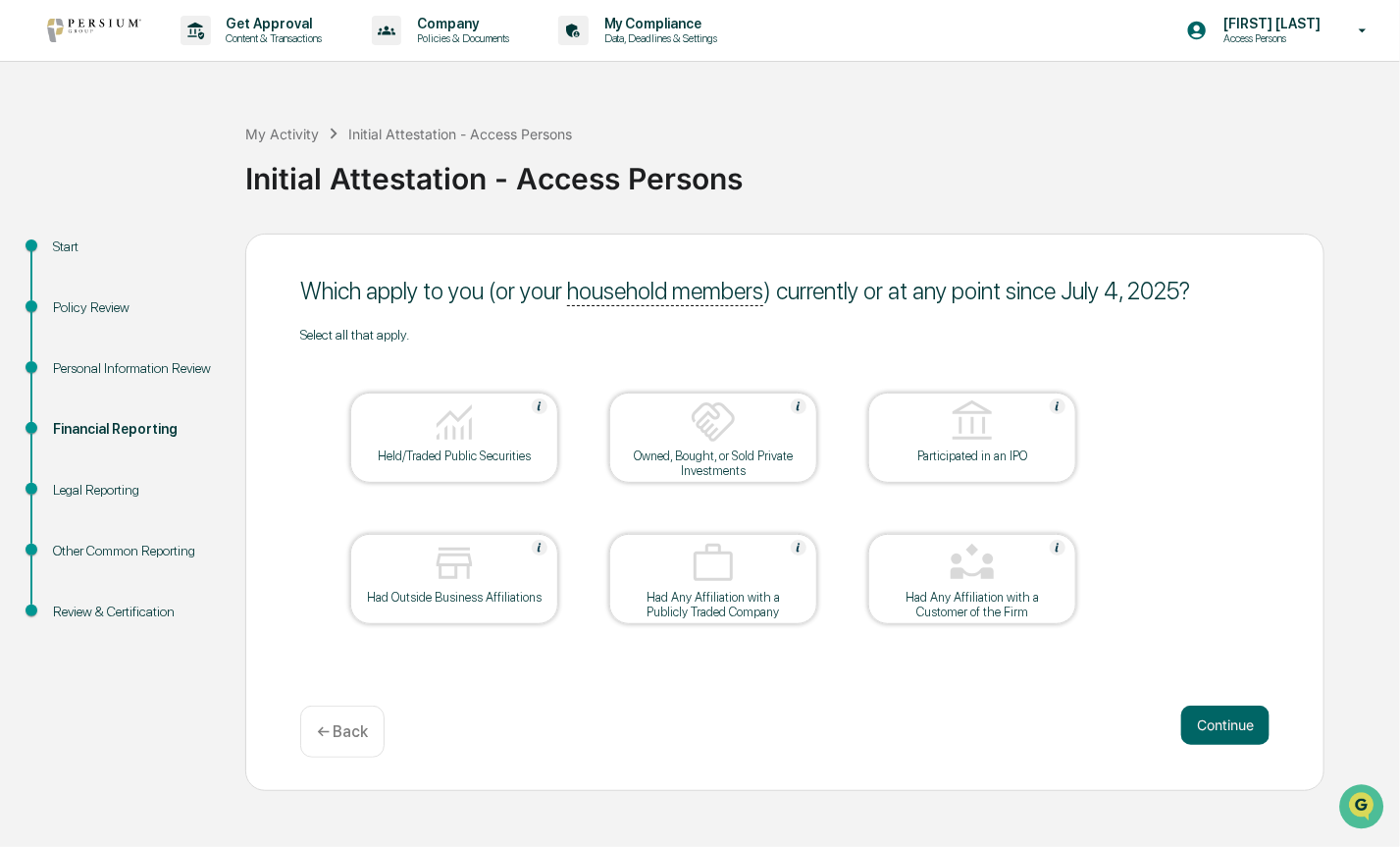 click at bounding box center (454, 422) 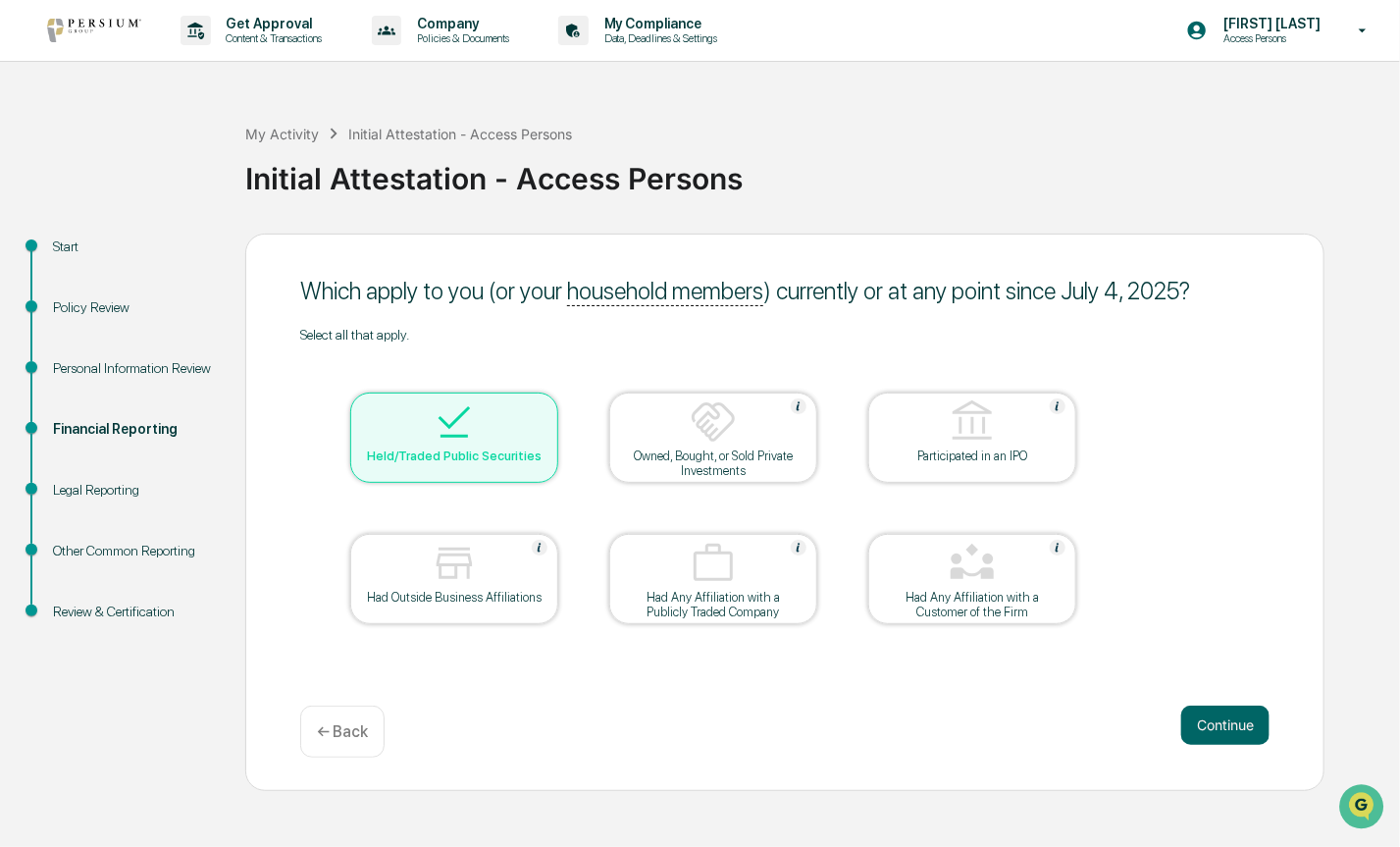click at bounding box center [713, 422] 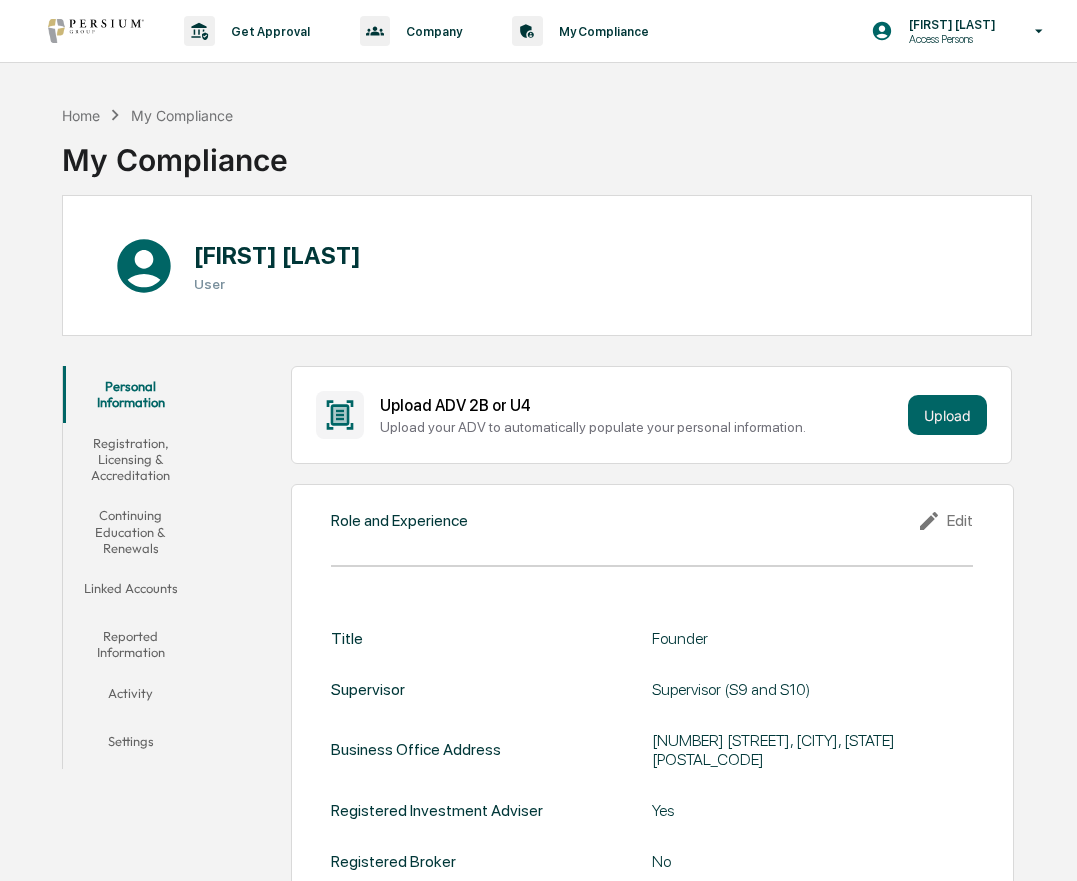 scroll, scrollTop: 0, scrollLeft: 0, axis: both 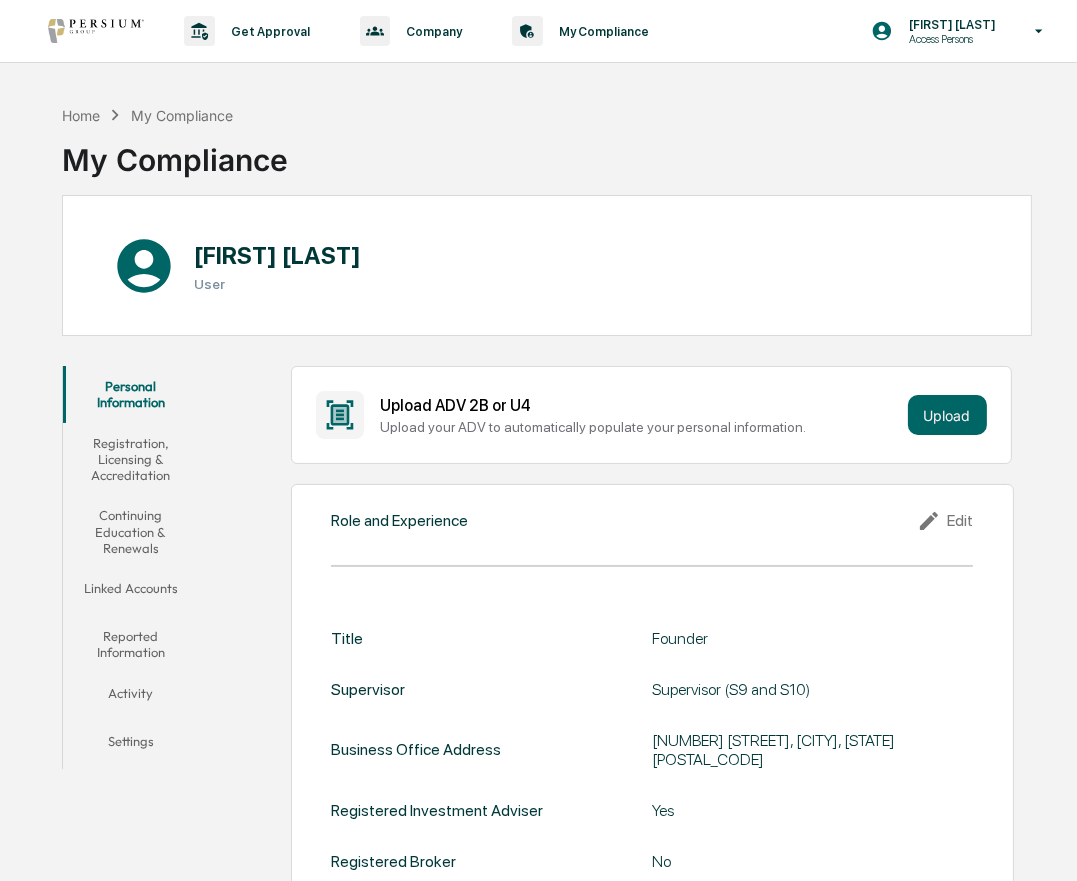 click on "Home My Compliance My Compliance [FIRST] [LAST] User Personal Information Registration, Licensing & Accreditation Continuing Education & Renewals Linked Accounts Reported Information Activity Settings Upload ADV 2B or U4 Upload your ADV to automatically populate your personal information. Upload Role and Experience Edit Title Founder Supervisor Supervisor (S9 and S10) Business Office Address [NUMBER] [STREET], [CITY], [STATE] [POSTAL_CODE] Registered Investment Adviser Yes Registered Broker No Affiliated with a Broker Dealer No Licensed Insurance Agent No Education New Include all post-secondary education. No data to display Show 10 Page 1 of 0 |<< < < > >>| Prior Employment New Include all prior employment for the past 5 years, at a minimum. Employer Name Job Title Start Date End Date Persium Advisors, LLC Ceo [MM]/[YYYY] Present Securian Financial Services Registered Rep [MM]/[YYYY] [MM]/[YYYY] Minnesota Life Insurance Company Agent [MM]/[YYYY] [MM]/[YYYY] White Horse Advisors LLC Investment Advisor Rep/Owner" at bounding box center [546, 1253] 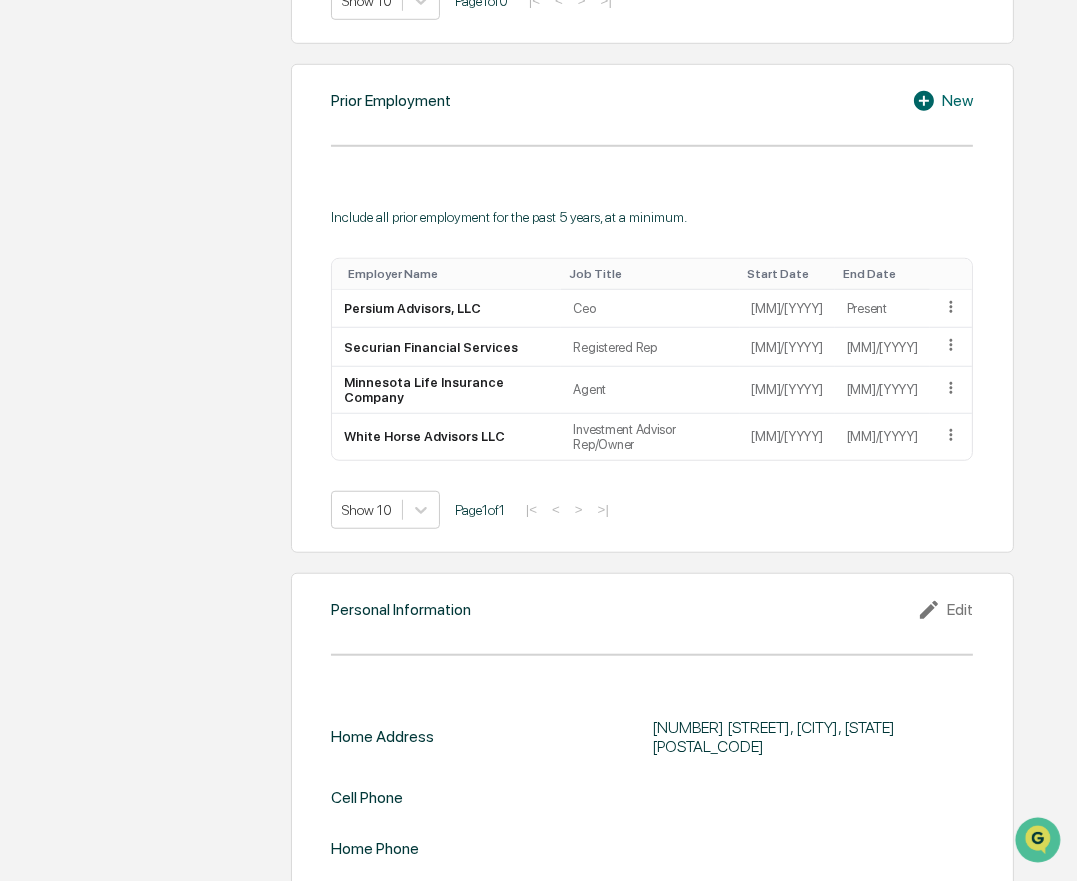 scroll, scrollTop: 1489, scrollLeft: 0, axis: vertical 